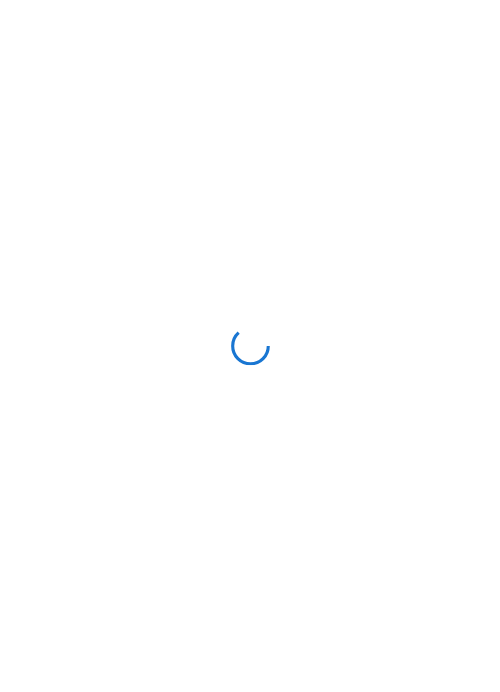 scroll, scrollTop: 0, scrollLeft: 0, axis: both 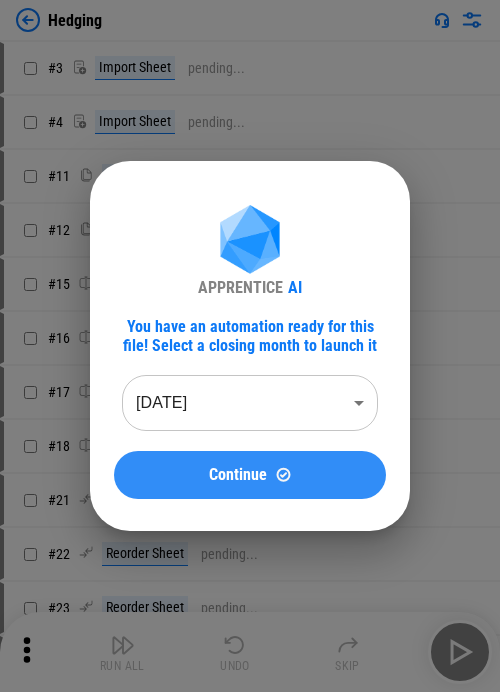 click on "Continue" at bounding box center [250, 474] 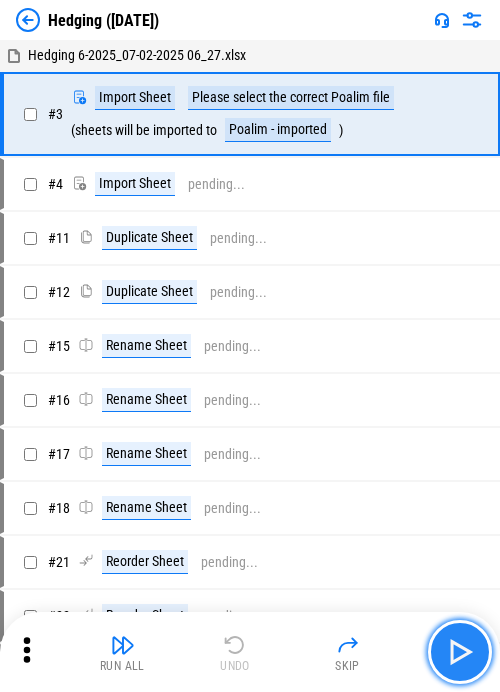 click at bounding box center [460, 652] 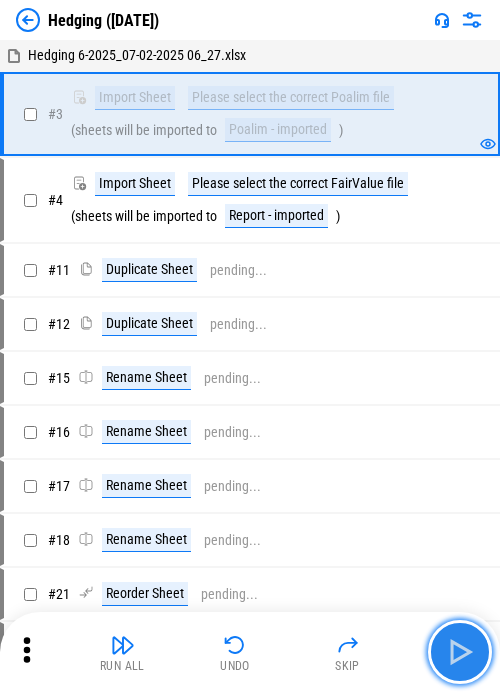 click at bounding box center (460, 652) 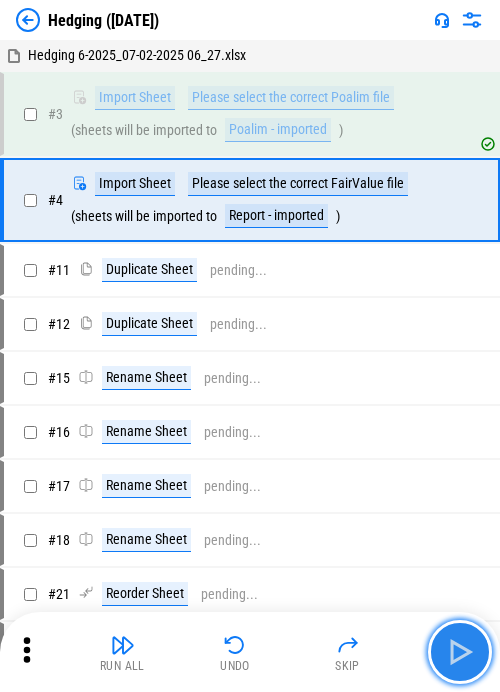 click at bounding box center (460, 652) 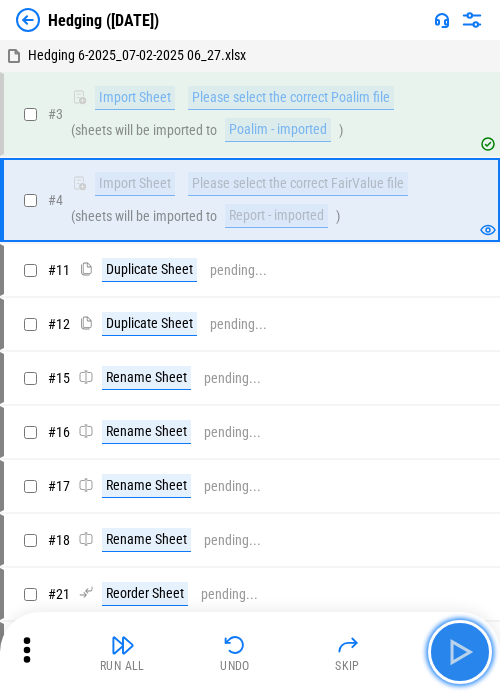 click at bounding box center [460, 652] 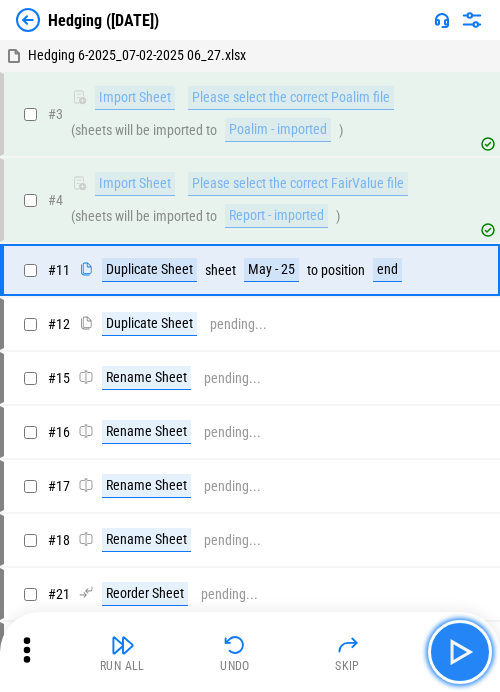click at bounding box center (460, 652) 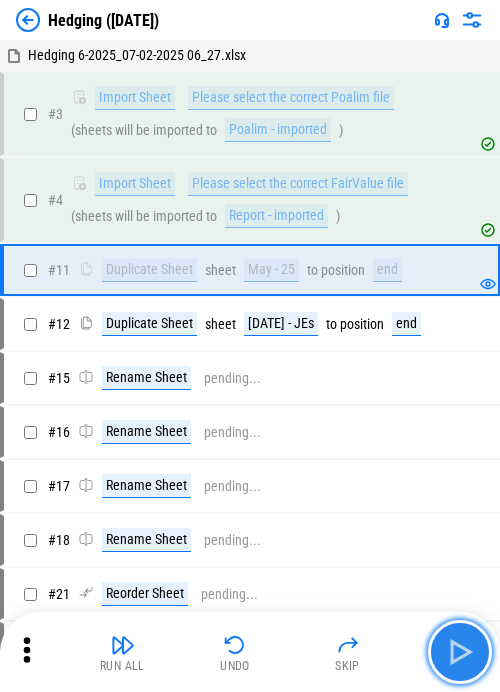 click at bounding box center [460, 652] 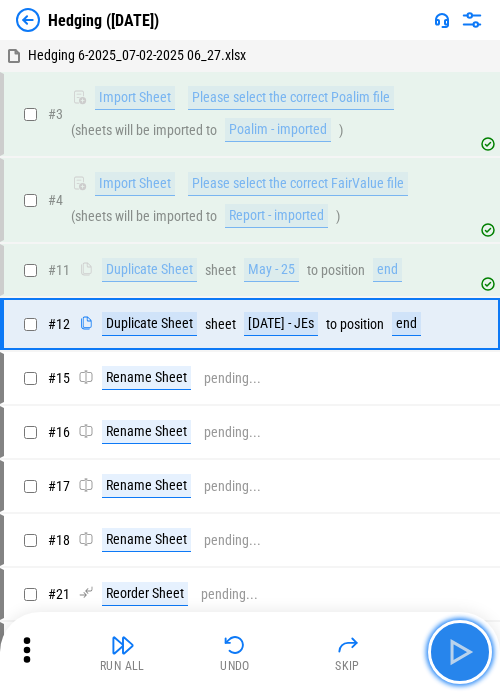 click at bounding box center [460, 652] 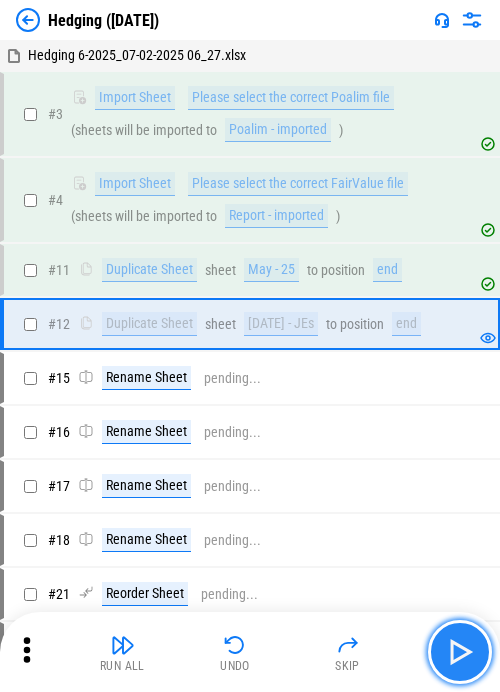 click at bounding box center (460, 652) 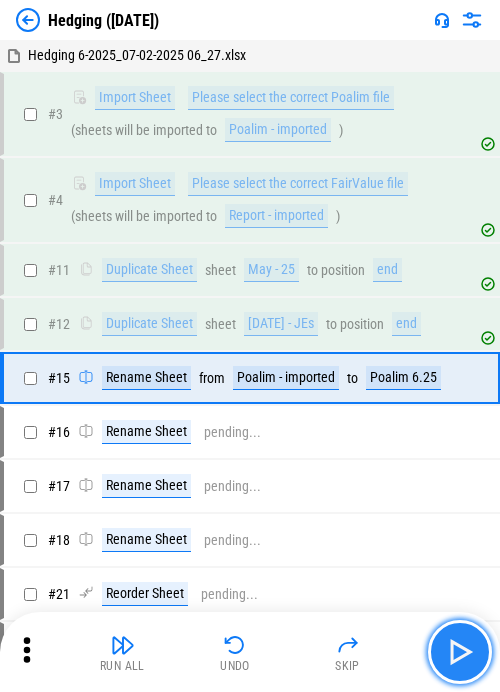 click at bounding box center [460, 652] 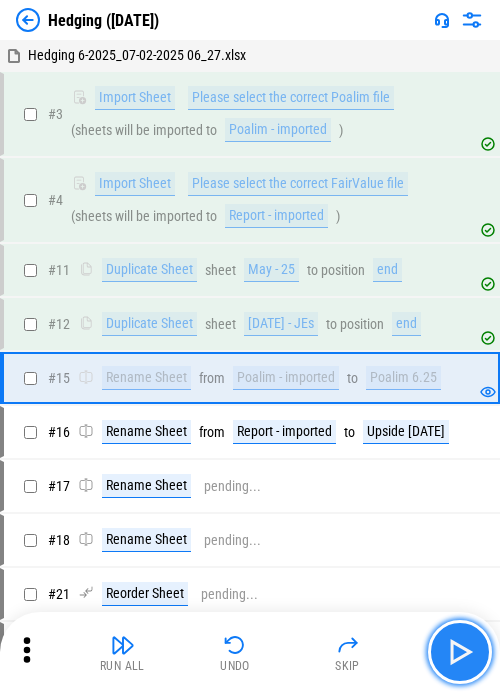 click at bounding box center (460, 652) 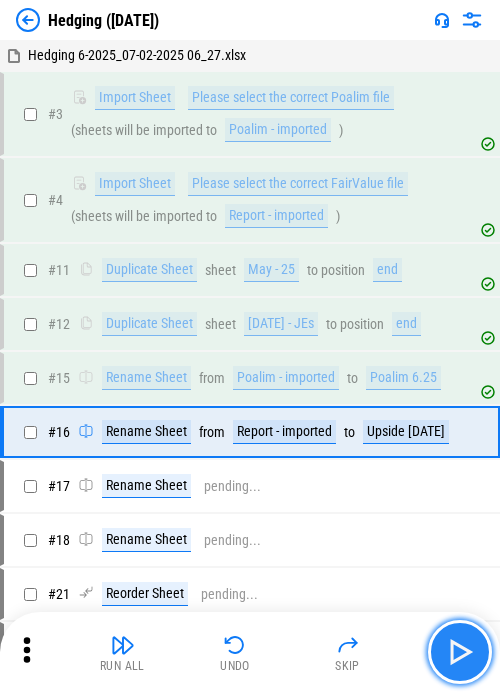 click at bounding box center (460, 652) 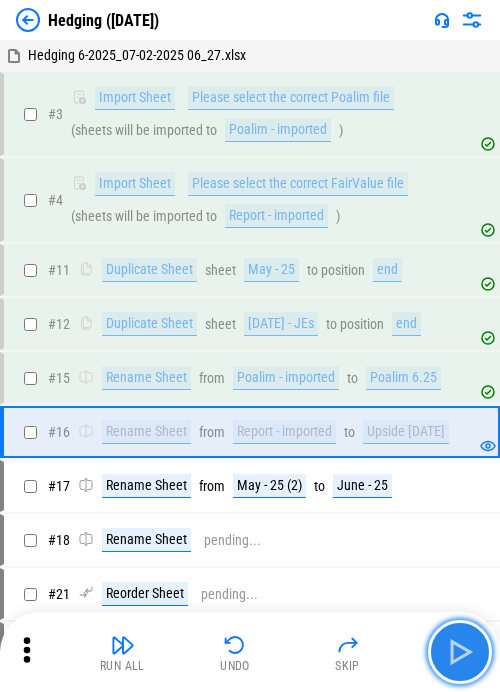 click at bounding box center (460, 652) 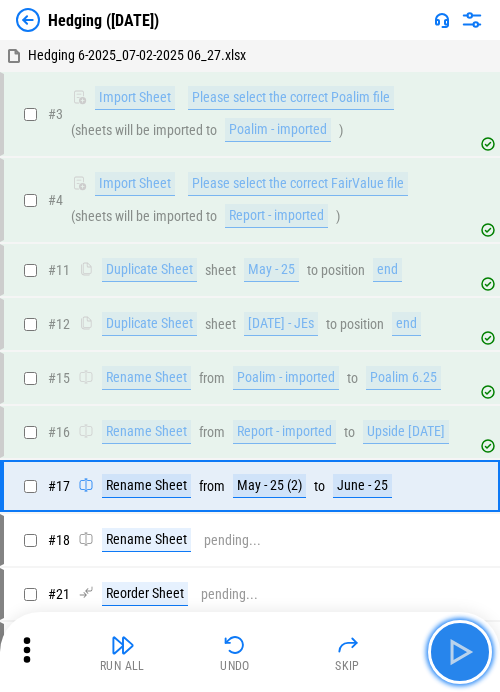 click at bounding box center (460, 652) 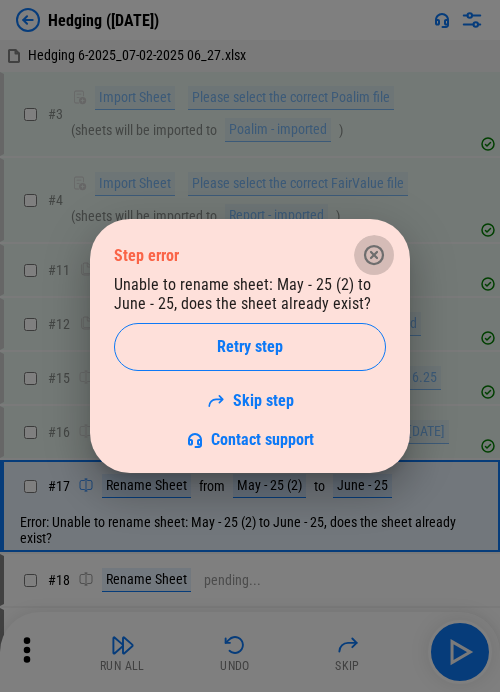 click 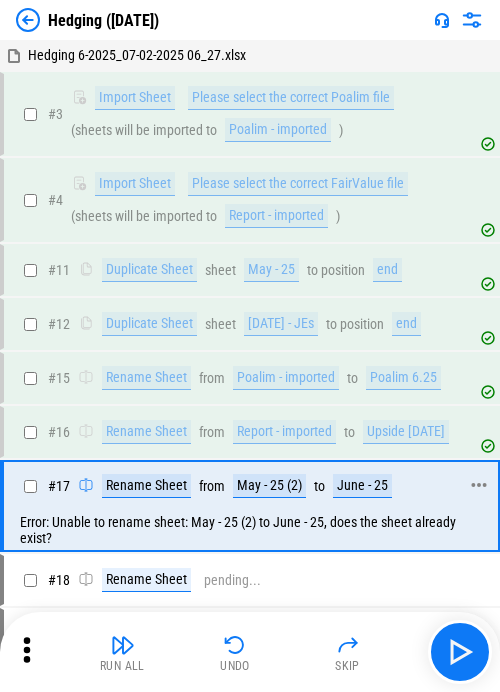click on "May - 25 (2)" at bounding box center (269, 486) 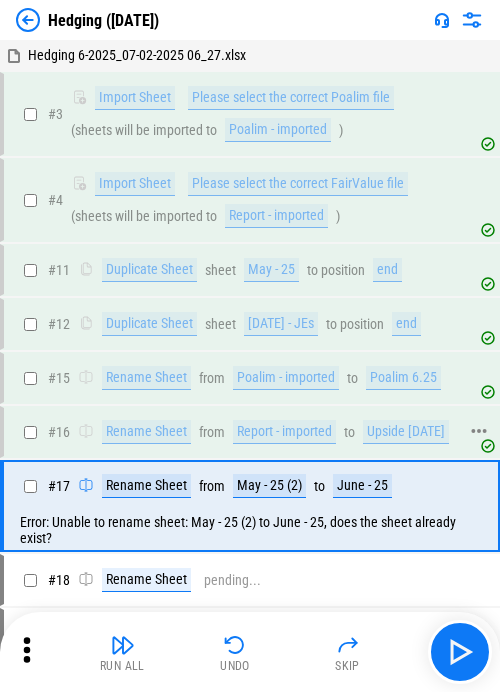 click on "# 16 Rename Sheet from Report - imported to Upside 30.06.25" at bounding box center (241, 432) 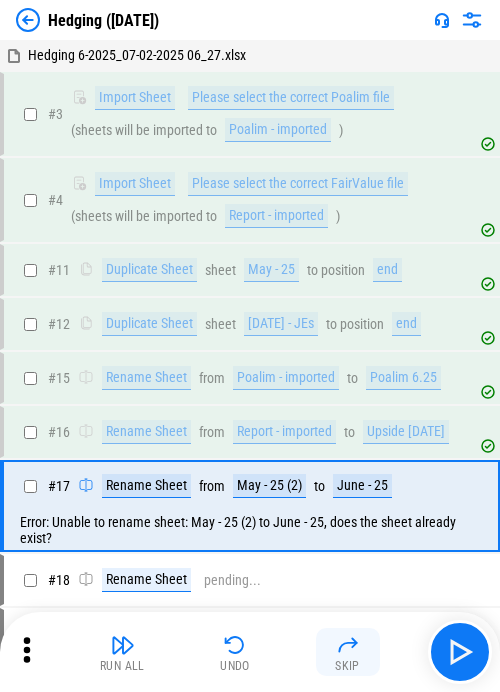 click on "Skip" at bounding box center [348, 652] 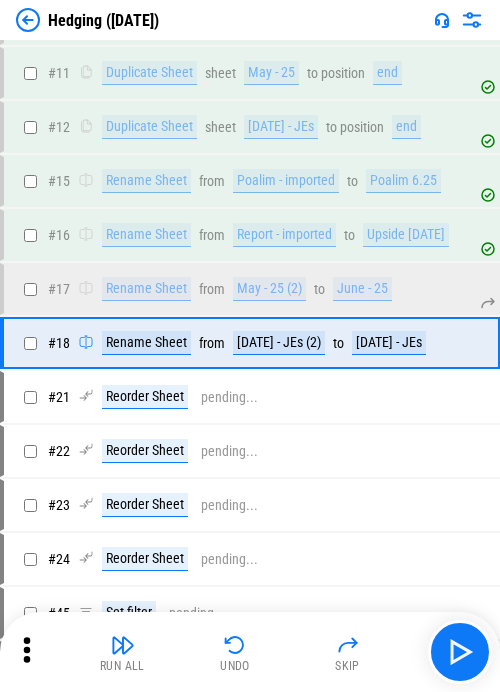 scroll, scrollTop: 222, scrollLeft: 0, axis: vertical 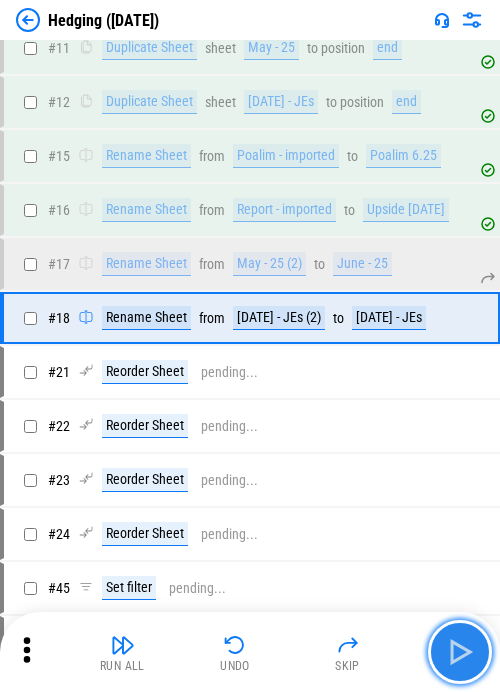 click at bounding box center [460, 652] 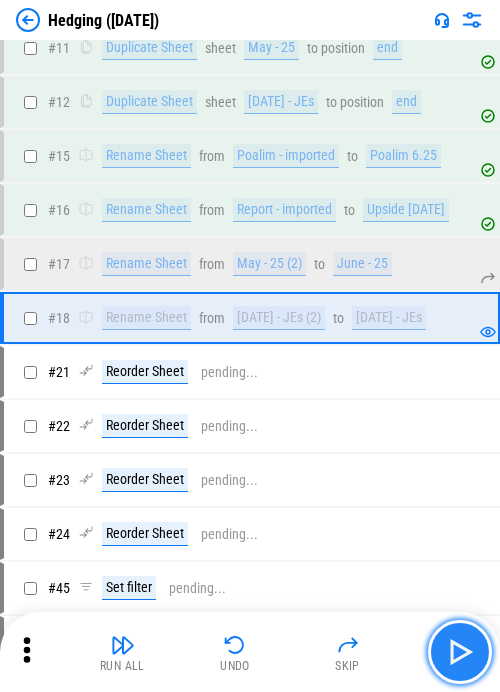 click at bounding box center (460, 652) 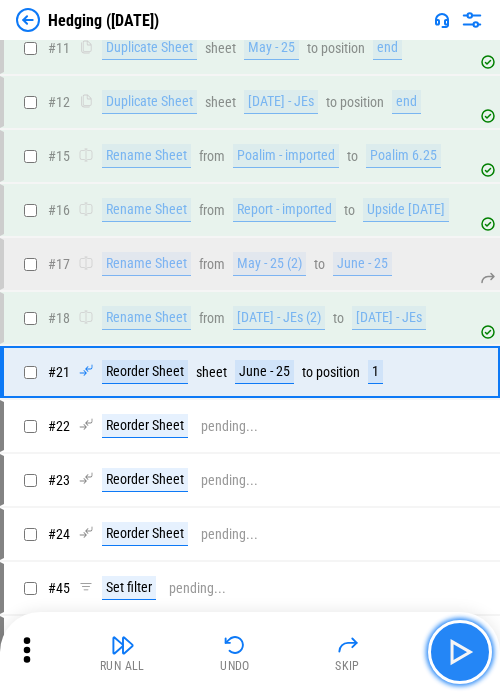 click at bounding box center (460, 652) 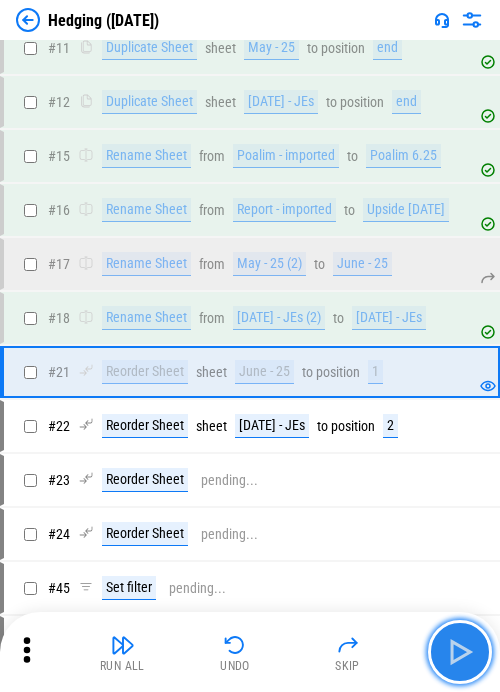 click at bounding box center (460, 652) 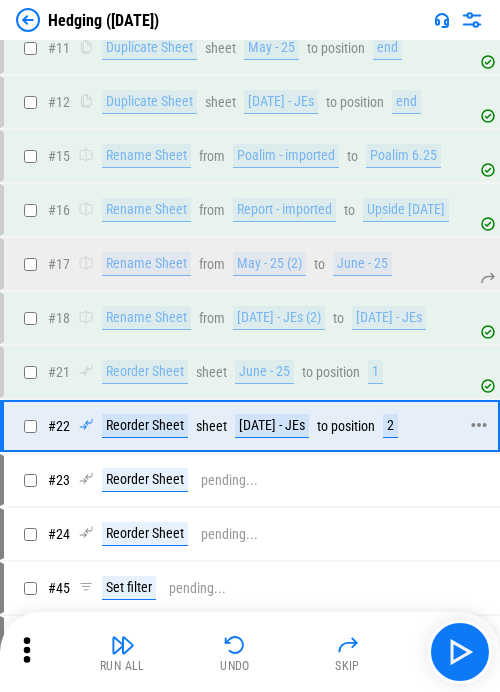 click on "# 22 Reorder Sheet sheet Jun 25 - JEs to position 2" at bounding box center (249, 426) 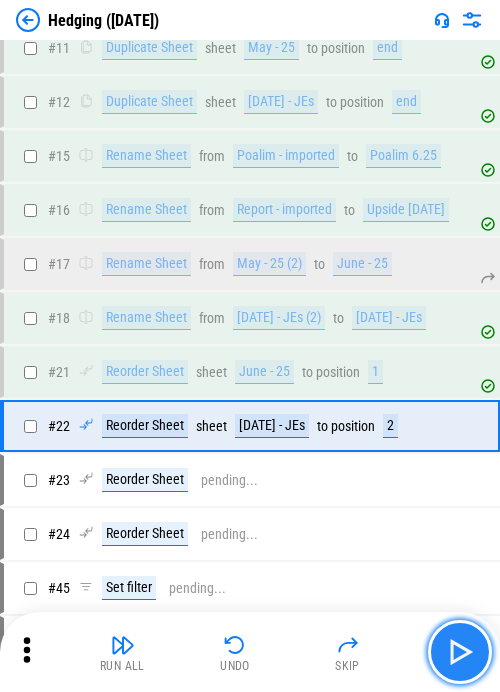 click at bounding box center (460, 652) 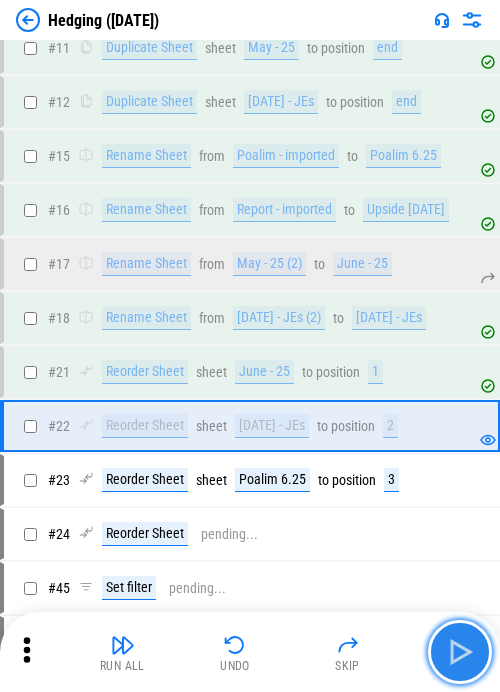 click at bounding box center (460, 652) 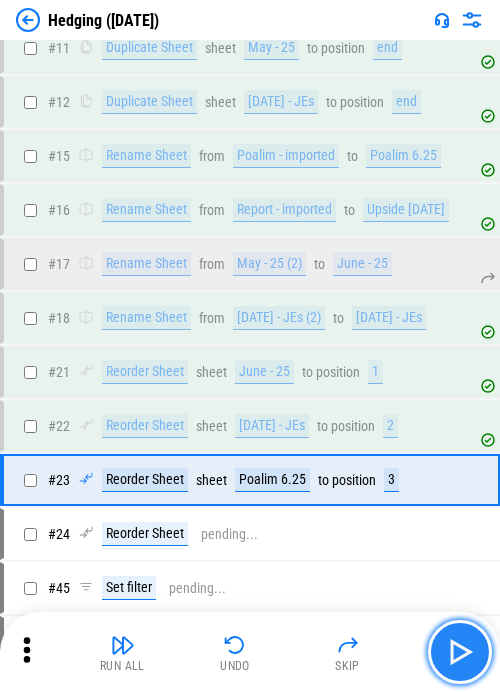click at bounding box center (460, 652) 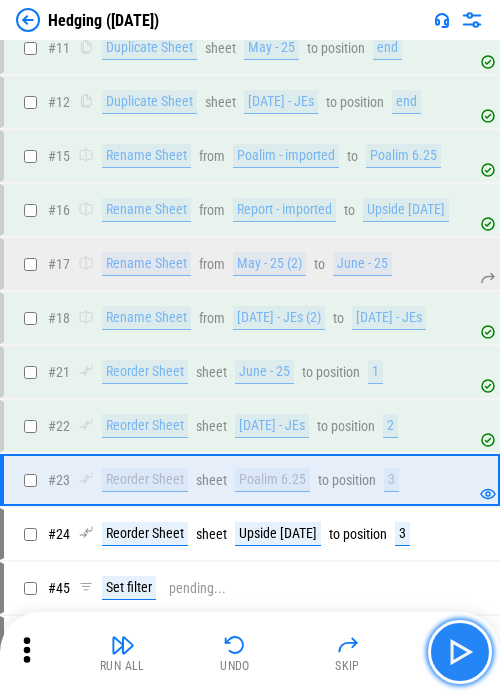 click at bounding box center [460, 652] 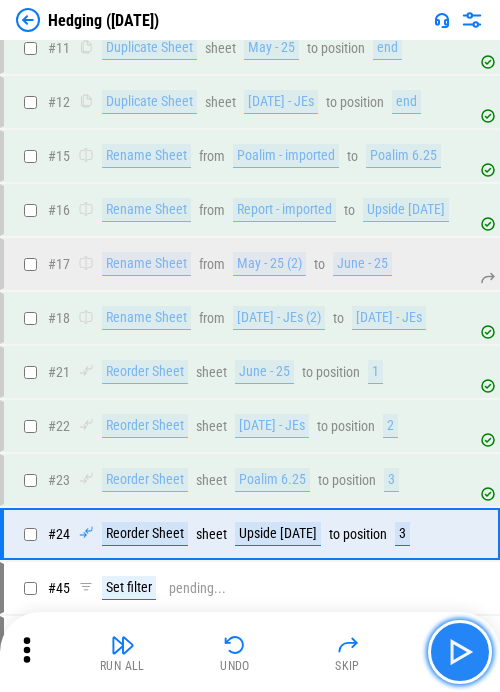 click at bounding box center (460, 652) 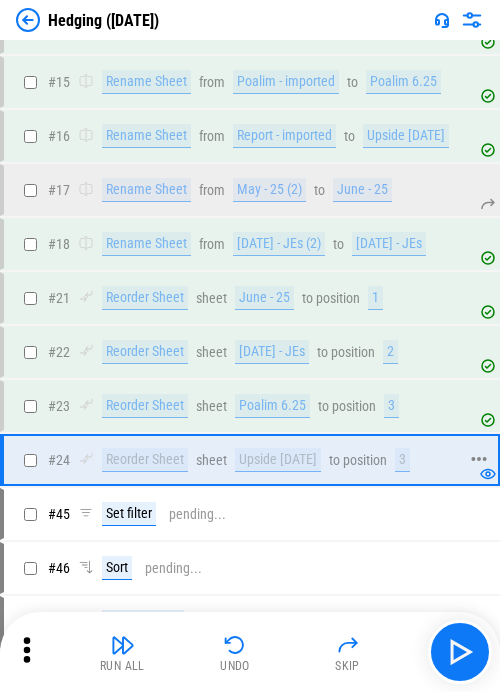 scroll, scrollTop: 322, scrollLeft: 0, axis: vertical 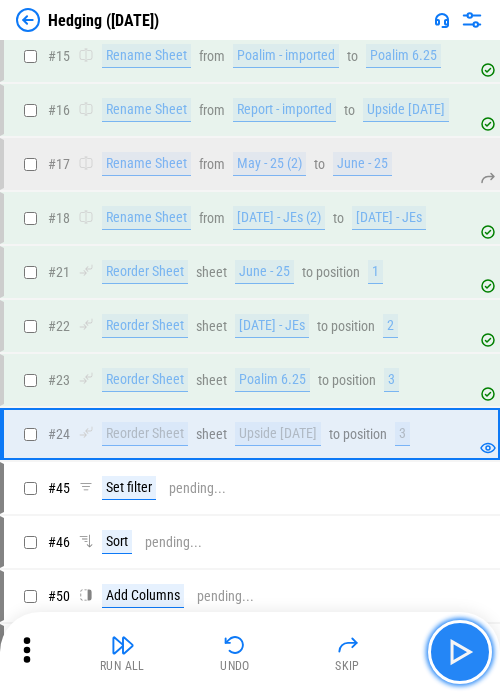 click at bounding box center (460, 652) 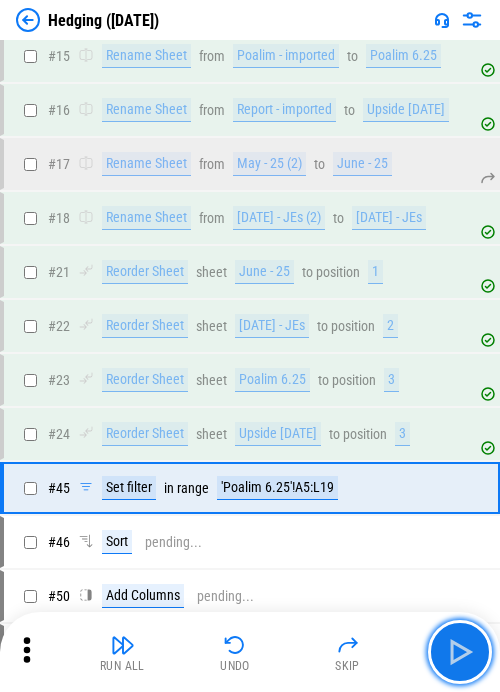 click at bounding box center [460, 652] 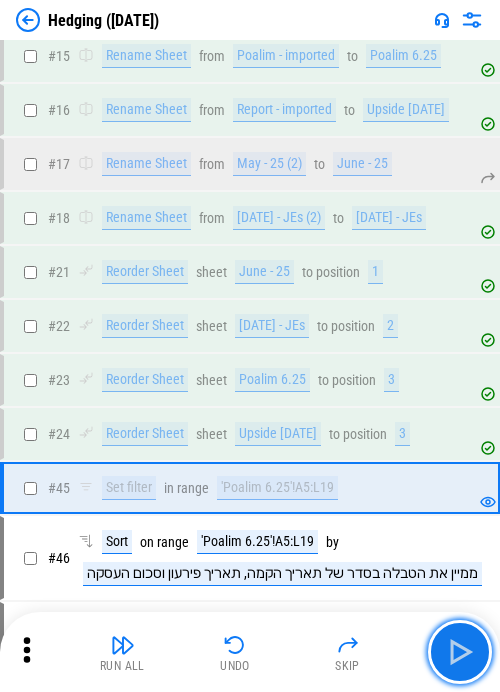 click at bounding box center (460, 652) 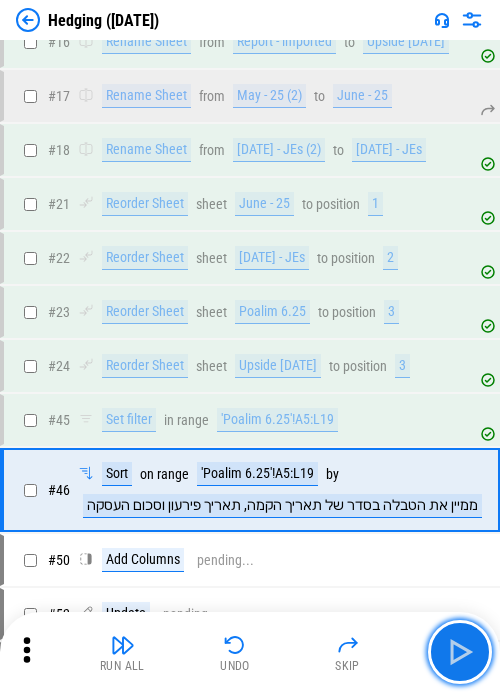 click at bounding box center [460, 652] 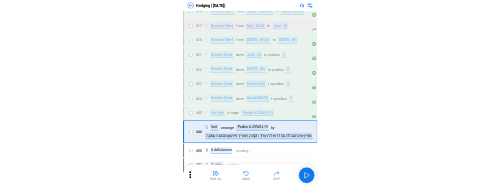 scroll, scrollTop: 494, scrollLeft: 0, axis: vertical 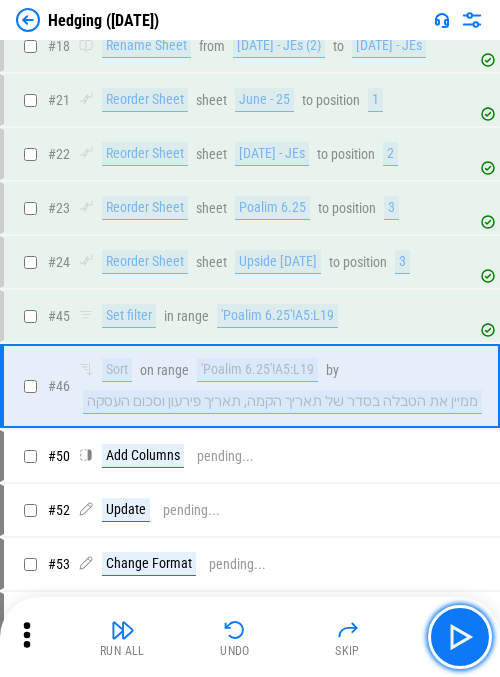 click at bounding box center [460, 637] 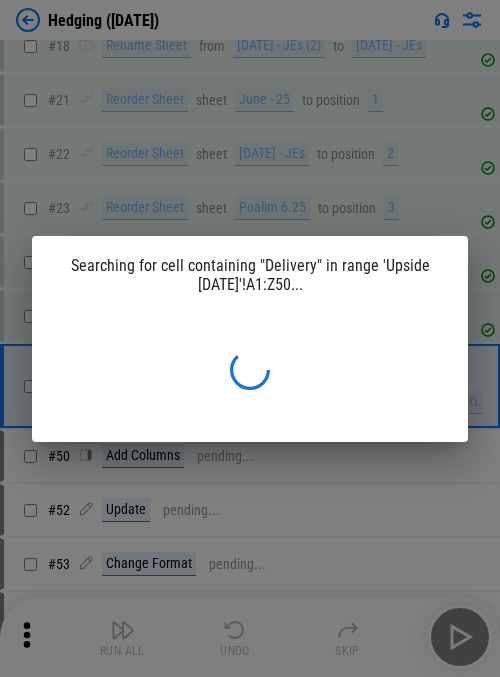 click on "Searching for cell containing "Delivery" in range 'Upside 30.06.25'!A1:Z50..." at bounding box center [250, 275] 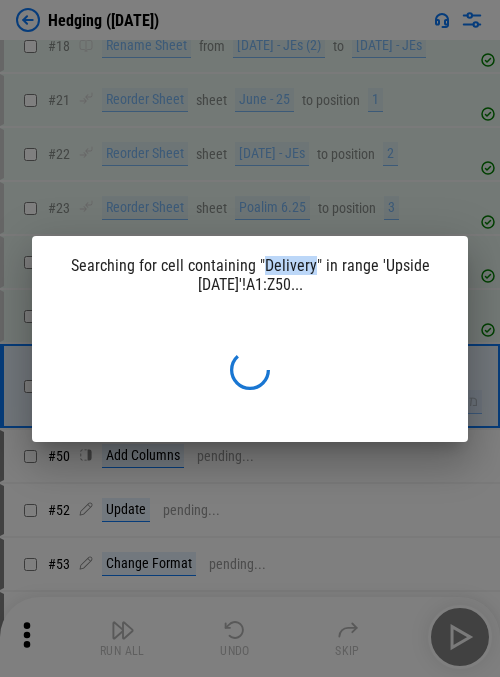 click on "Searching for cell containing "Delivery" in range 'Upside 30.06.25'!A1:Z50..." at bounding box center (250, 275) 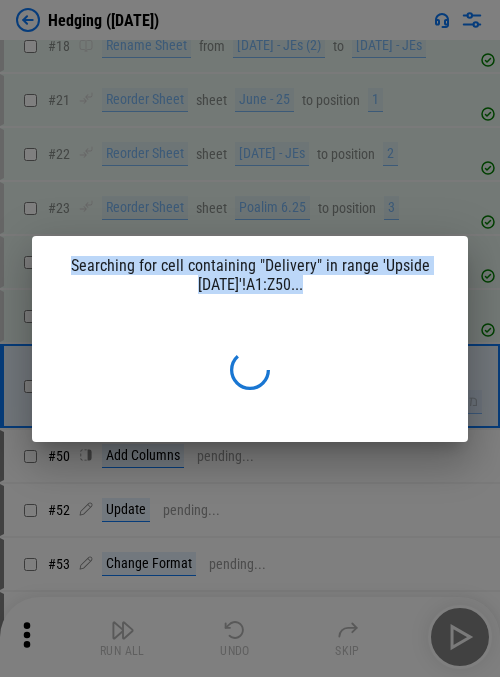 click on "Searching for cell containing "Delivery" in range 'Upside 30.06.25'!A1:Z50..." at bounding box center (250, 275) 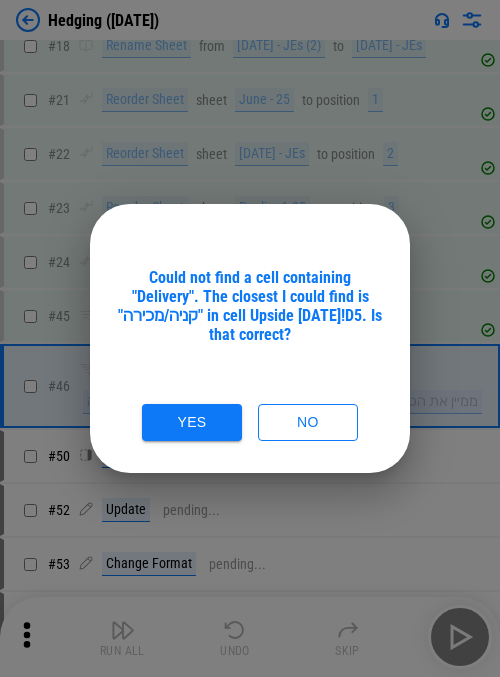 click on "Could not find a cell containing "Delivery". The closest I could find is "קניה/מכירה" in cell Upside 30.06.25!D5. Is that correct?" at bounding box center (250, 306) 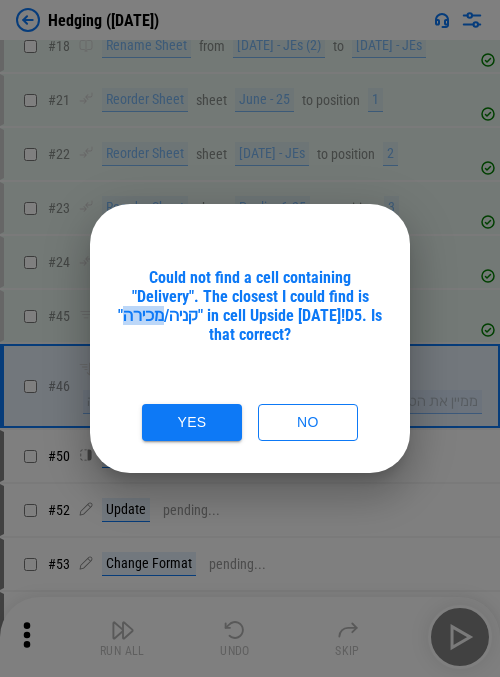 click on "Could not find a cell containing "Delivery". The closest I could find is "קניה/מכירה" in cell Upside 30.06.25!D5. Is that correct?" at bounding box center [250, 306] 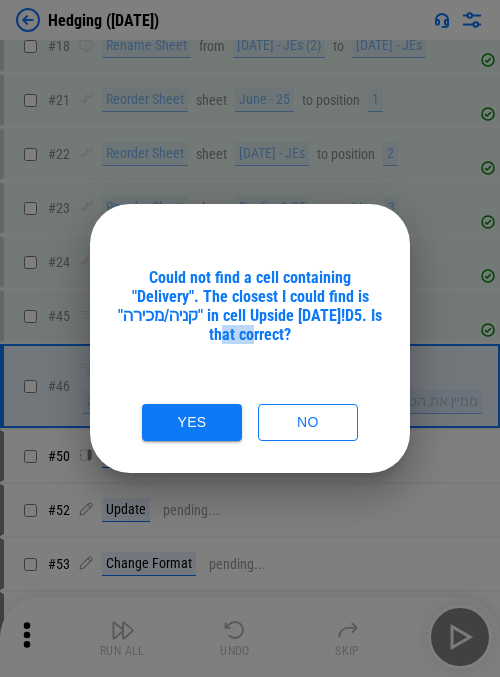 click on "Could not find a cell containing "Delivery". The closest I could find is "קניה/מכירה" in cell Upside 30.06.25!D5. Is that correct?" at bounding box center [250, 306] 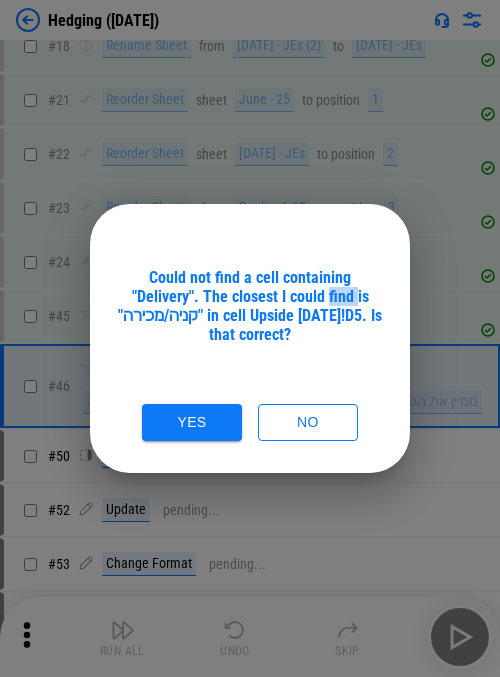 click on "Could not find a cell containing "Delivery". The closest I could find is "קניה/מכירה" in cell Upside 30.06.25!D5. Is that correct?" at bounding box center (250, 306) 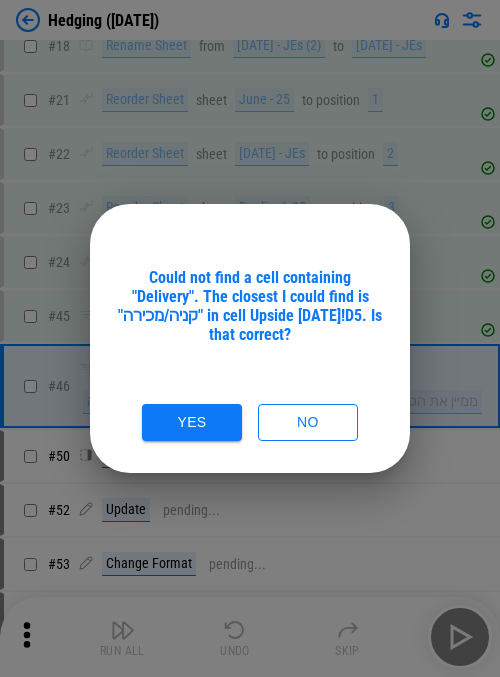 click on "Could not find a cell containing "Delivery". The closest I could find is "קניה/מכירה" in cell Upside 30.06.25!D5. Is that correct?" at bounding box center [250, 306] 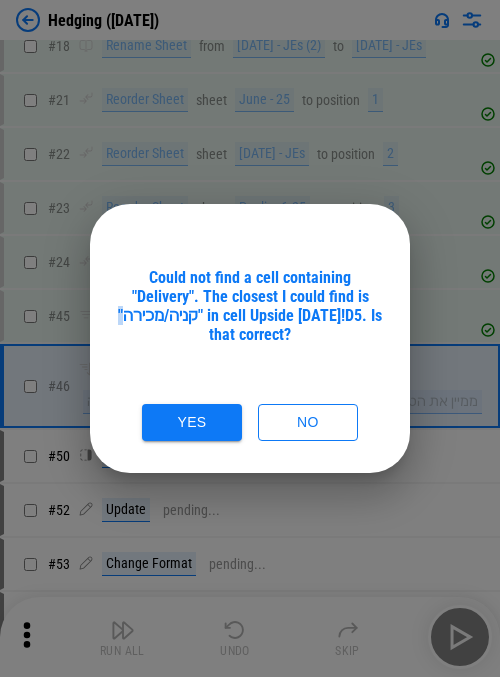 click on "Could not find a cell containing "Delivery". The closest I could find is "קניה/מכירה" in cell Upside 30.06.25!D5. Is that correct?" at bounding box center [250, 306] 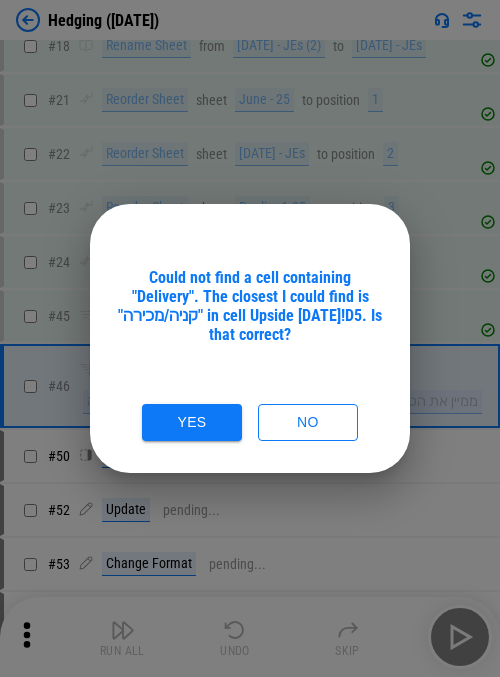 click on "Could not find a cell containing "Delivery". The closest I could find is "קניה/מכירה" in cell Upside 30.06.25!D5. Is that correct?" at bounding box center (250, 306) 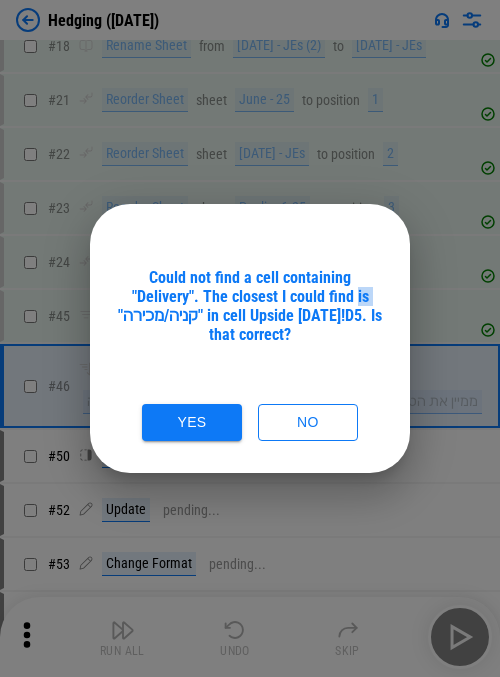 click on "Could not find a cell containing "Delivery". The closest I could find is "קניה/מכירה" in cell Upside 30.06.25!D5. Is that correct?" at bounding box center [250, 306] 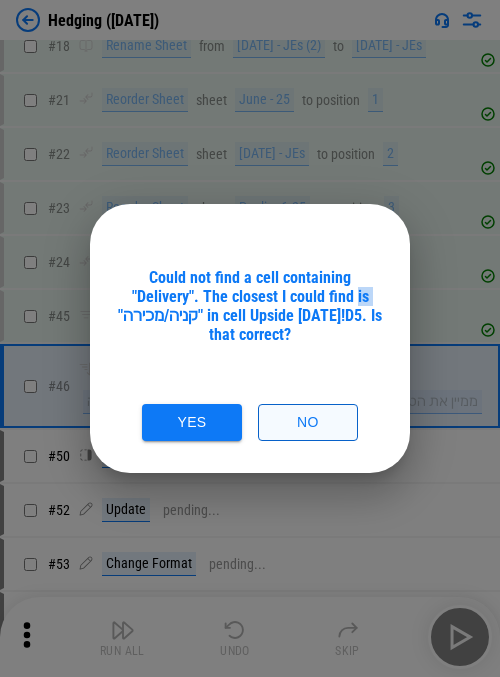 click on "No" at bounding box center (308, 422) 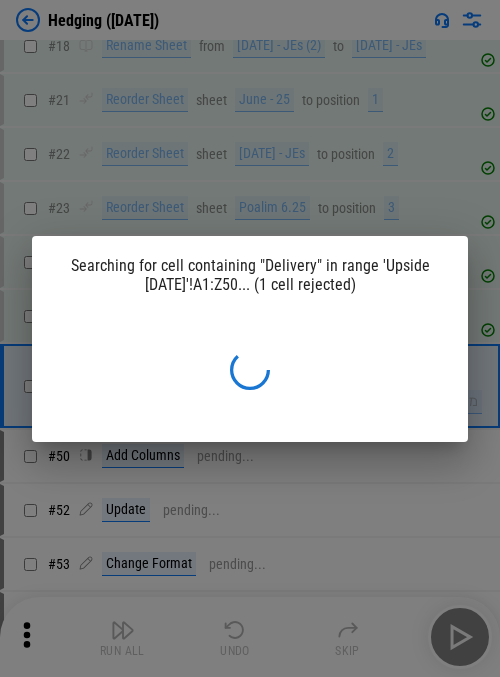 click on "Searching for cell containing "Delivery" in range 'Upside 30.06.25'!A1:Z50...
(1 cell rejected)" at bounding box center [250, 338] 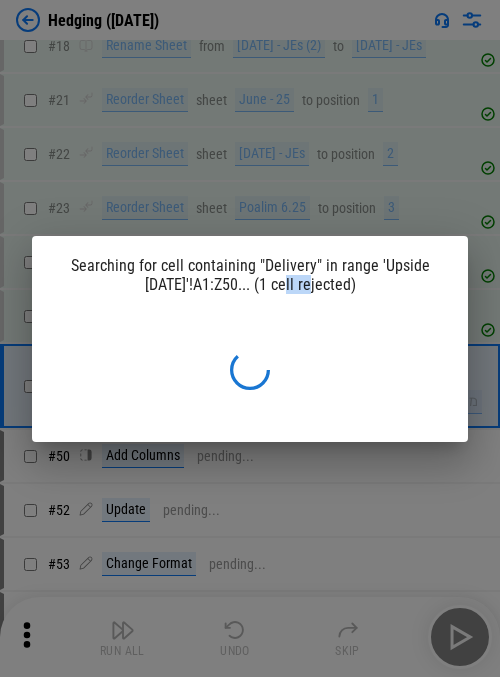 click on "Searching for cell containing "Delivery" in range 'Upside 30.06.25'!A1:Z50...
(1 cell rejected)" at bounding box center [250, 275] 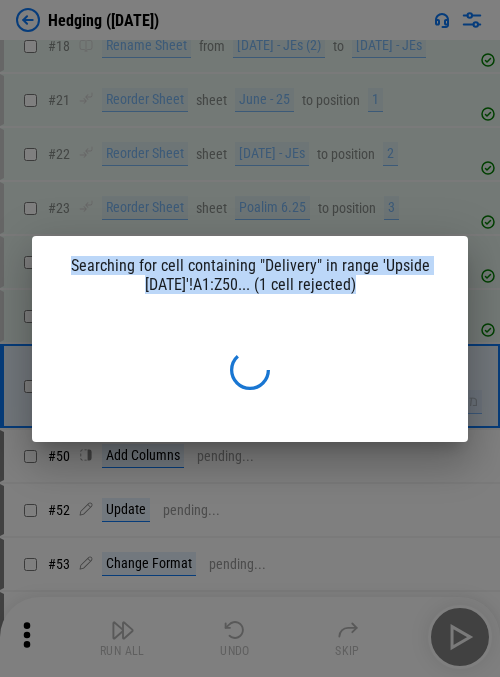 click on "Searching for cell containing "Delivery" in range 'Upside 30.06.25'!A1:Z50...
(1 cell rejected)" at bounding box center (250, 275) 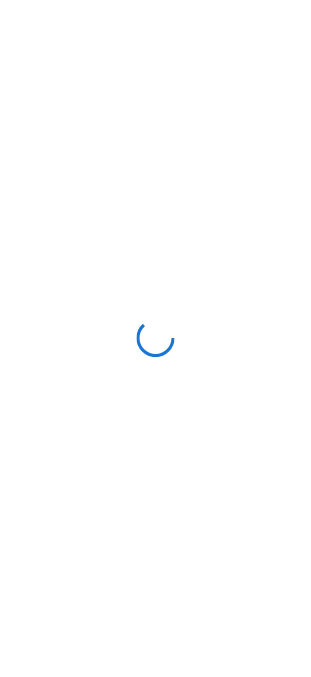 scroll, scrollTop: 0, scrollLeft: 0, axis: both 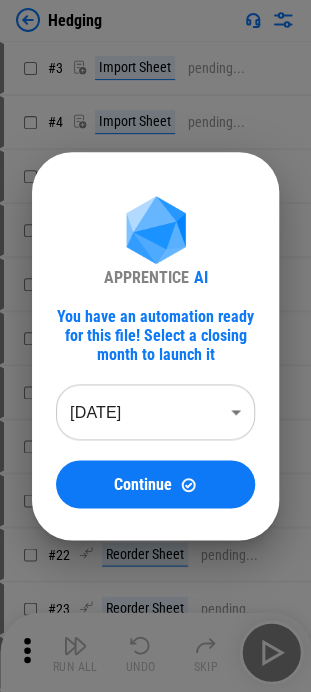click on "Continue" at bounding box center [143, 484] 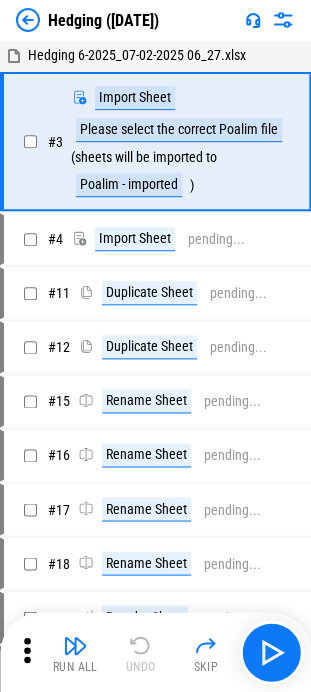 click on "Run All Undo Skip" at bounding box center [155, 652] 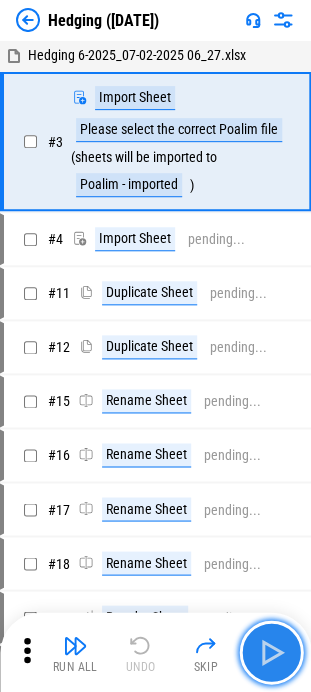 click at bounding box center (271, 652) 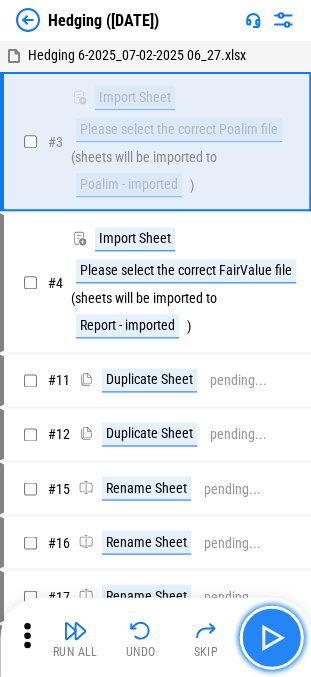 click at bounding box center (271, 637) 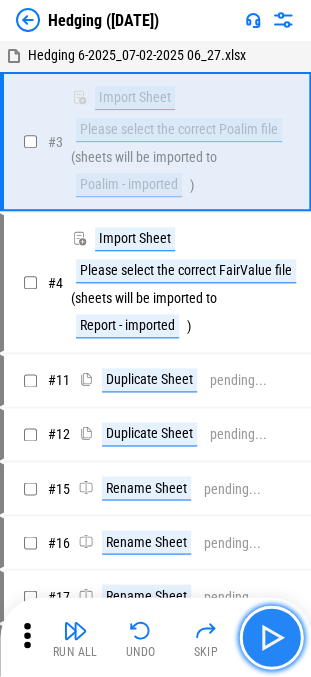 click at bounding box center [271, 637] 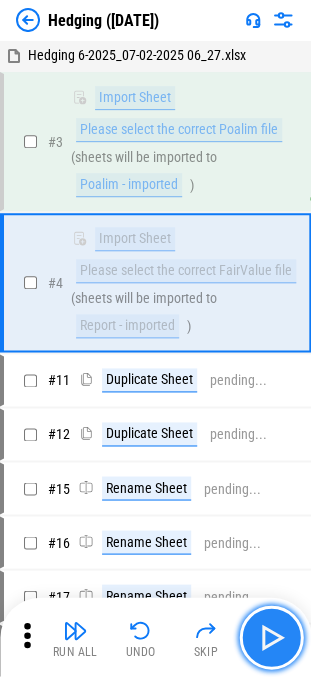 click at bounding box center (271, 637) 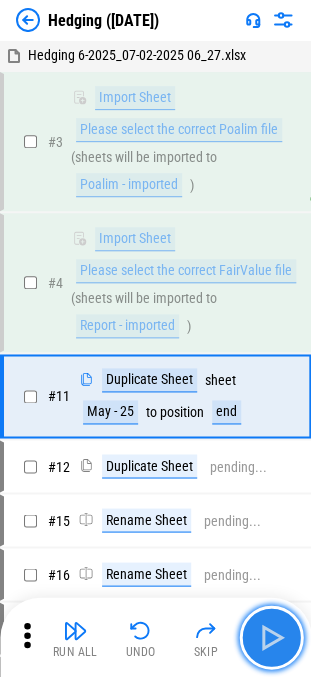 click at bounding box center [271, 637] 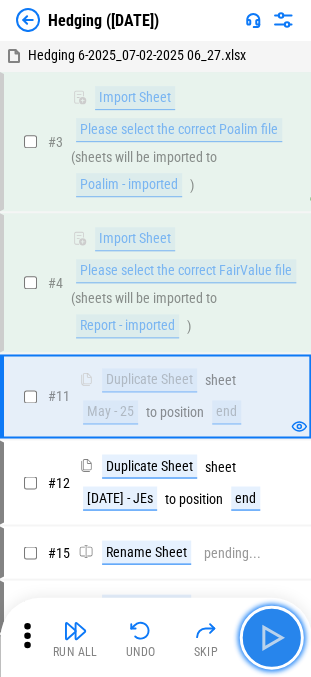 click at bounding box center (271, 637) 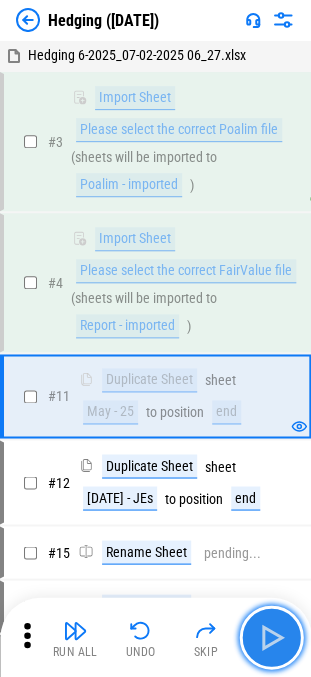 click at bounding box center (271, 637) 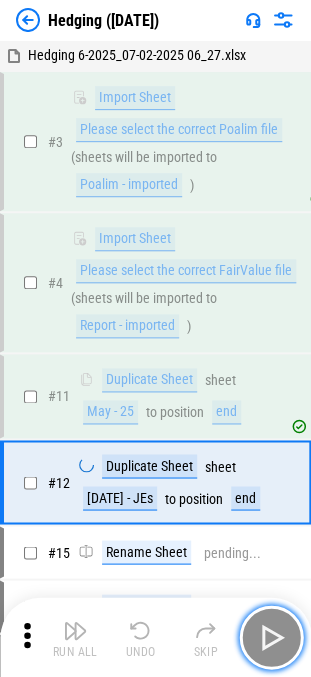 click at bounding box center [271, 637] 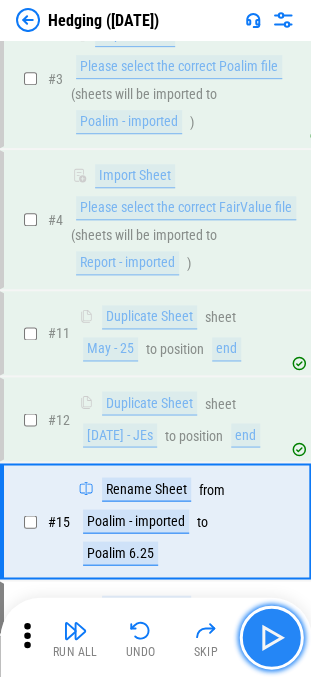 click at bounding box center [271, 637] 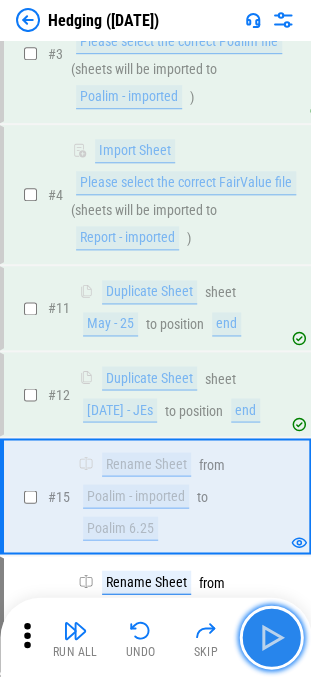click at bounding box center [271, 637] 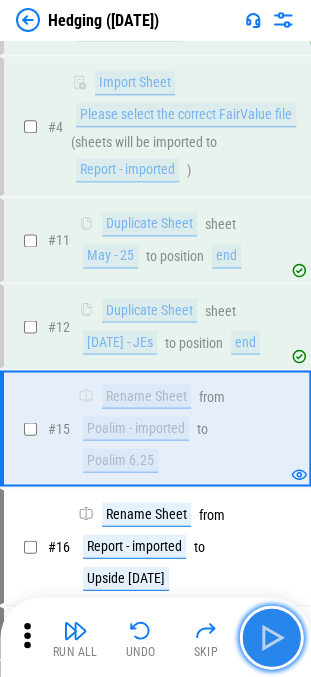 click at bounding box center (271, 637) 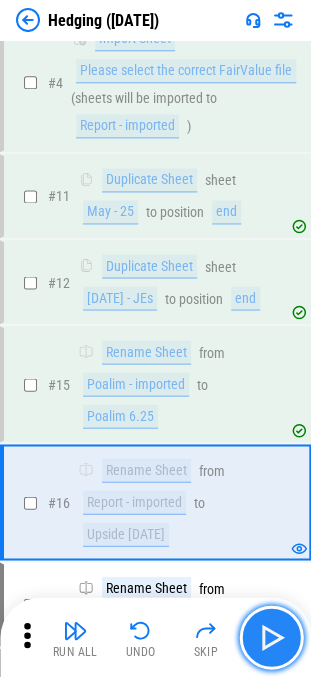 click at bounding box center [271, 637] 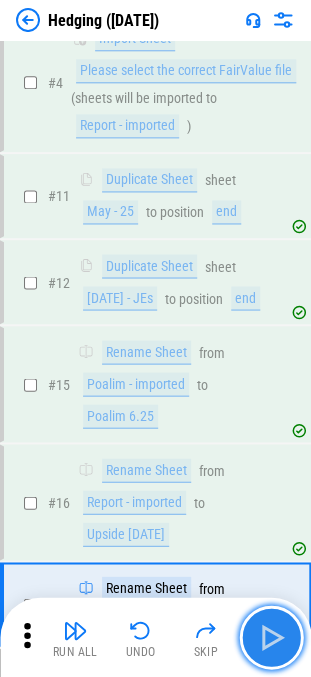 scroll, scrollTop: 358, scrollLeft: 0, axis: vertical 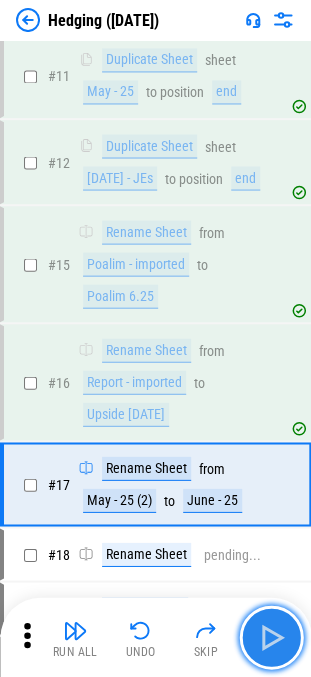 click at bounding box center [271, 637] 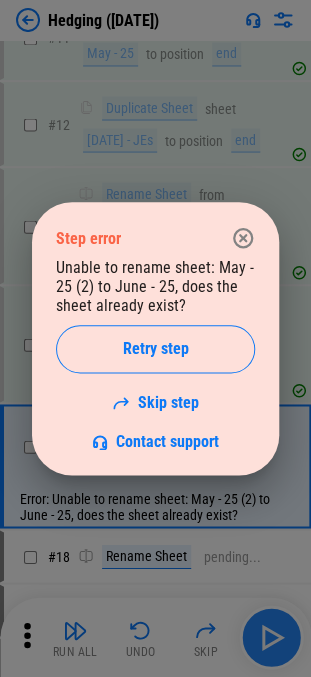 click on "Step error Unable to rename sheet: May - 25 (2) to June - 25, does the sheet already exist? Retry step Skip step Contact support" at bounding box center (155, 338) 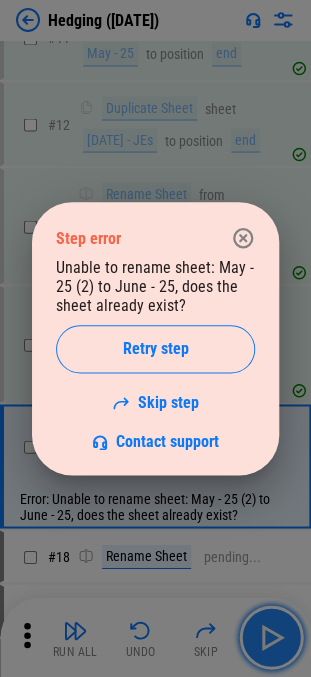 click at bounding box center [271, 637] 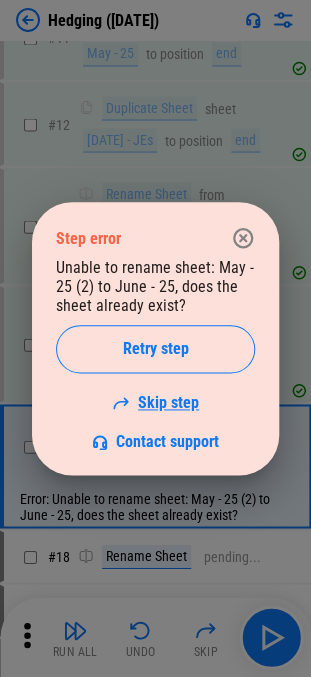 click 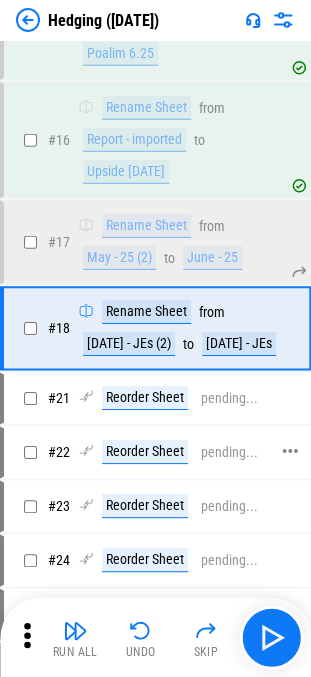 scroll, scrollTop: 592, scrollLeft: 0, axis: vertical 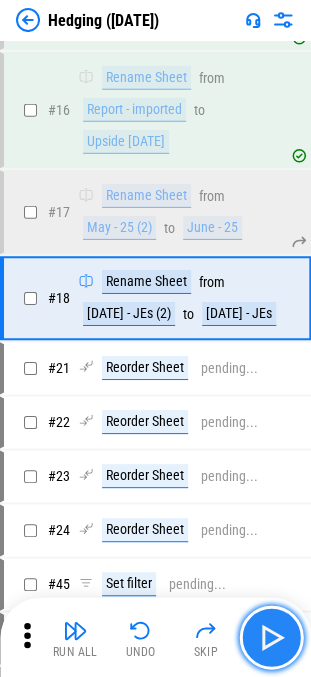 click at bounding box center (271, 637) 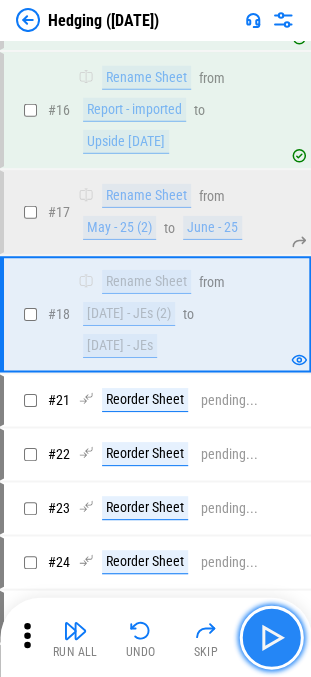 click at bounding box center (271, 637) 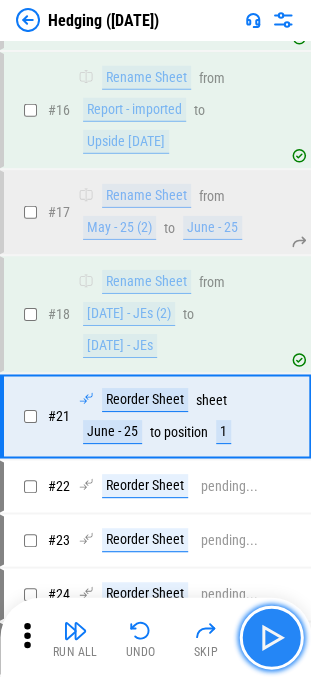 click at bounding box center [271, 637] 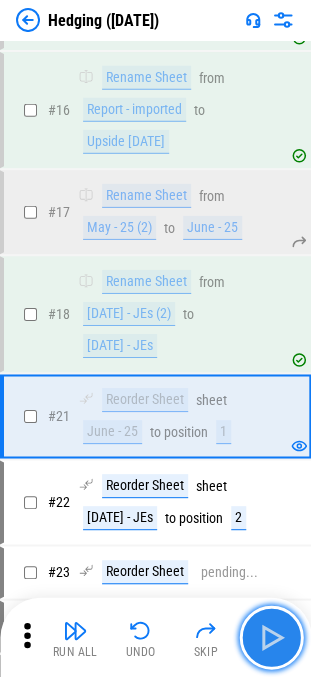 click at bounding box center [271, 637] 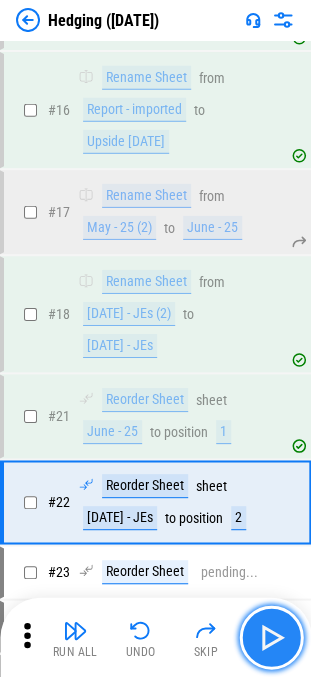 click at bounding box center [271, 637] 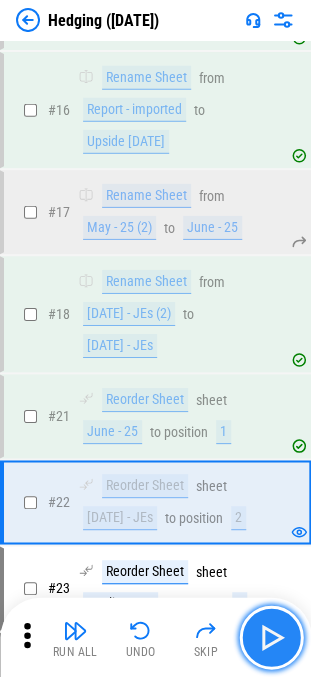 click at bounding box center (271, 637) 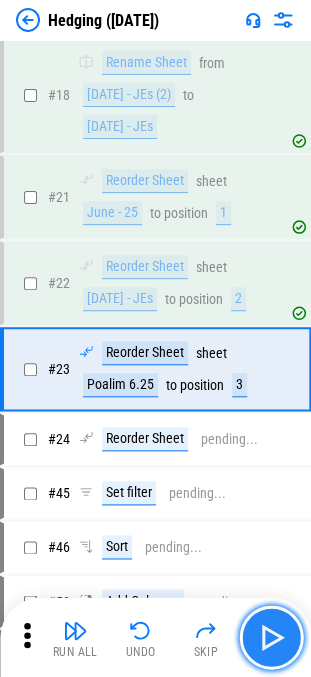 scroll, scrollTop: 864, scrollLeft: 0, axis: vertical 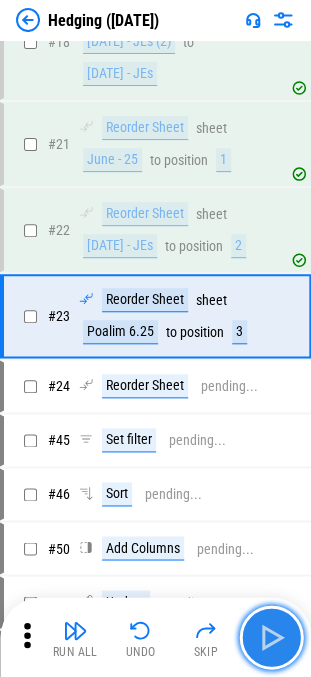 click at bounding box center (271, 637) 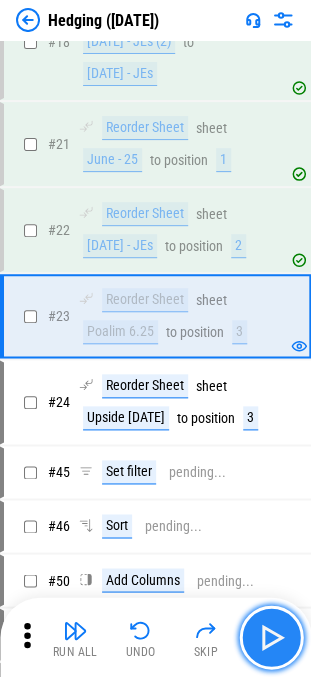 click at bounding box center (271, 637) 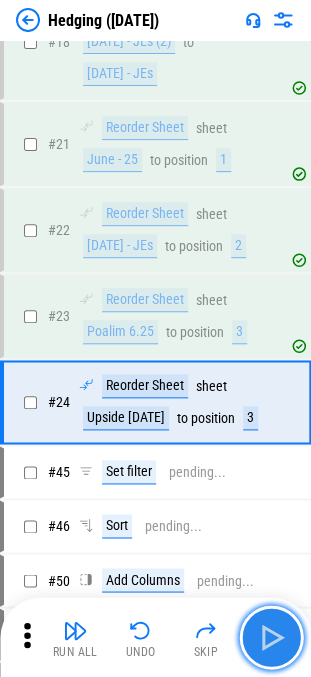 click at bounding box center (271, 637) 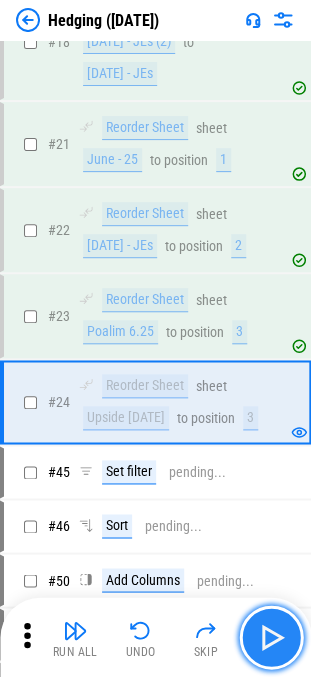 click at bounding box center [271, 637] 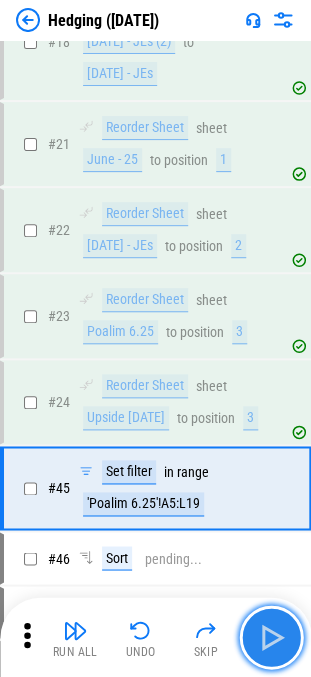 click at bounding box center (271, 637) 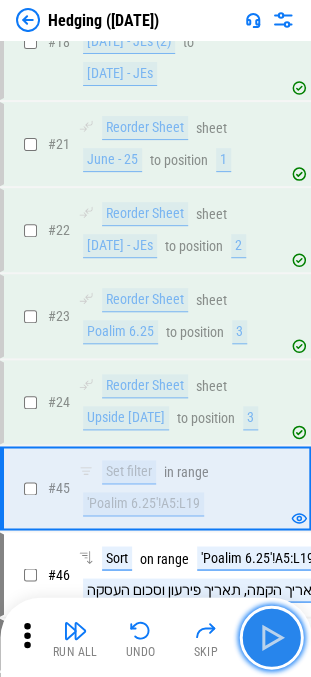click at bounding box center [271, 637] 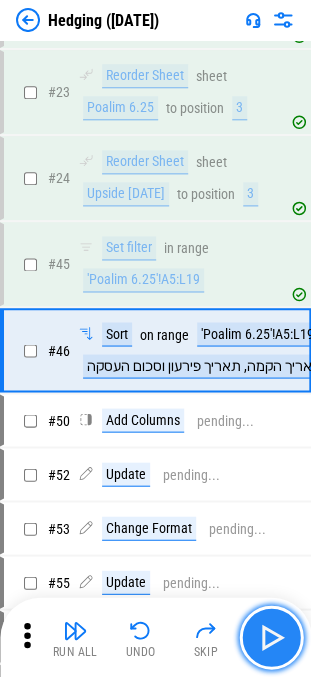 scroll, scrollTop: 1152, scrollLeft: 0, axis: vertical 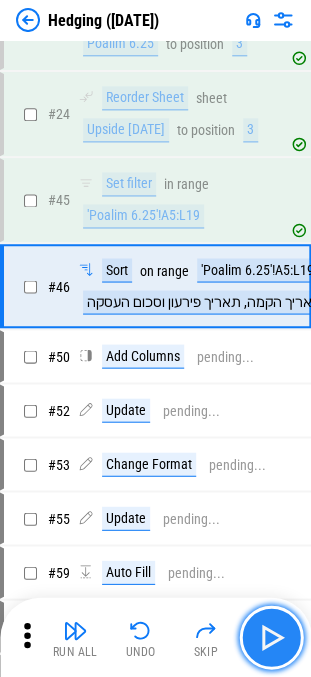click at bounding box center (271, 637) 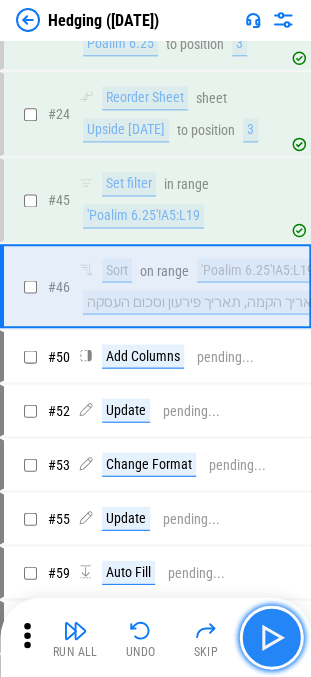 click at bounding box center (271, 637) 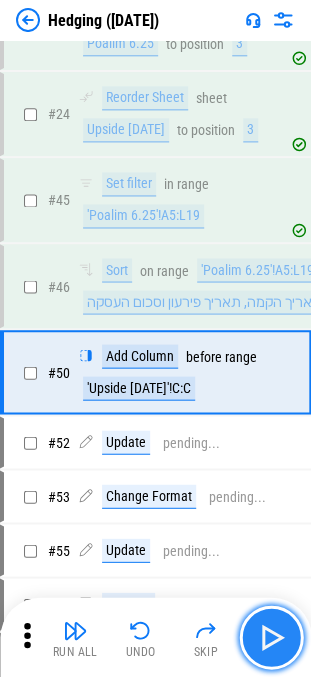 click at bounding box center [271, 637] 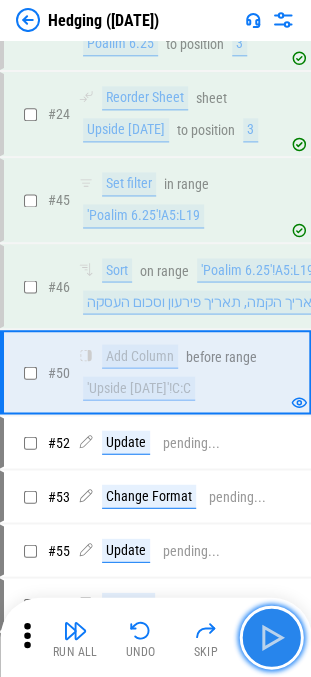 click at bounding box center (271, 637) 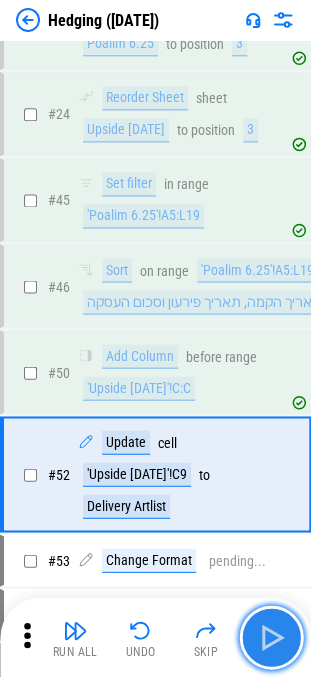 click at bounding box center [271, 637] 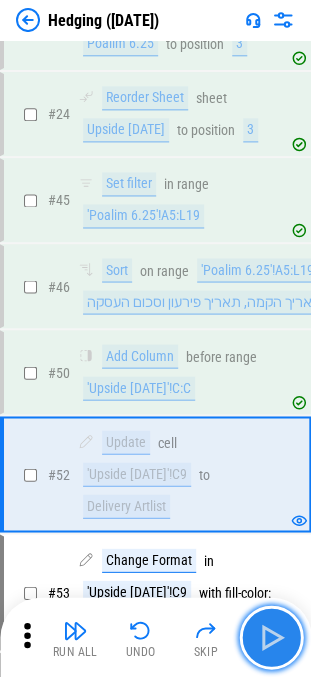 click at bounding box center (271, 637) 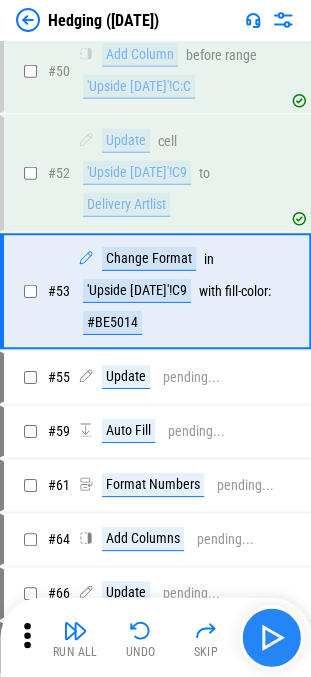 scroll, scrollTop: 1456, scrollLeft: 0, axis: vertical 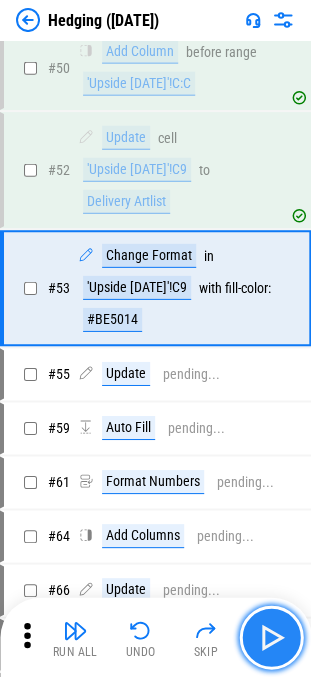 click at bounding box center (271, 637) 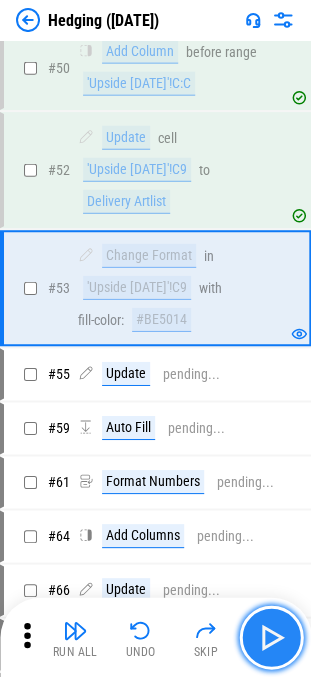 click at bounding box center (271, 637) 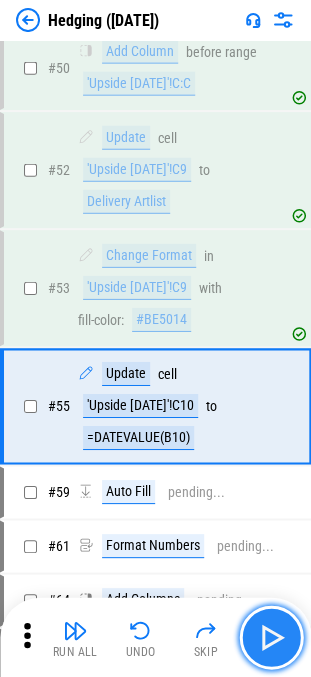 click at bounding box center [271, 637] 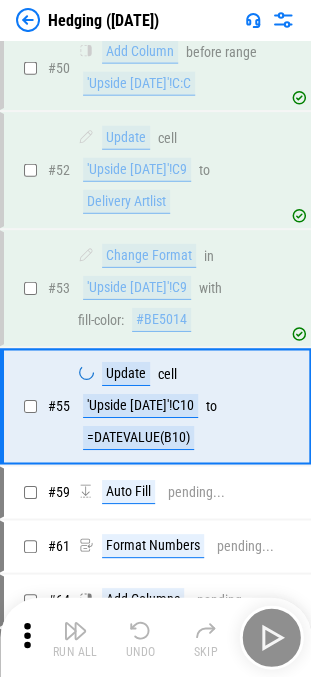 click on "Run All Undo Skip" at bounding box center [157, 637] 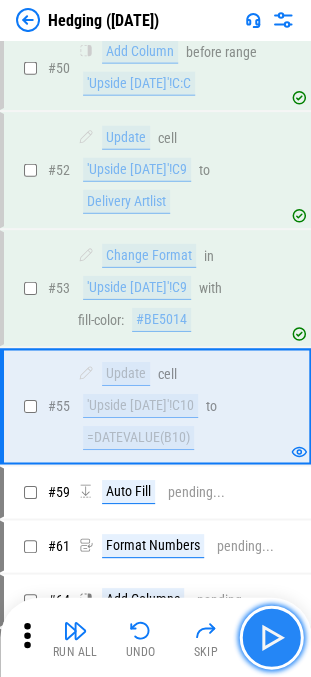 click at bounding box center [271, 637] 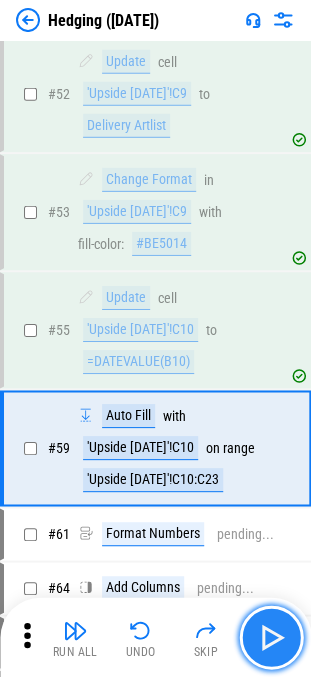 click at bounding box center [271, 637] 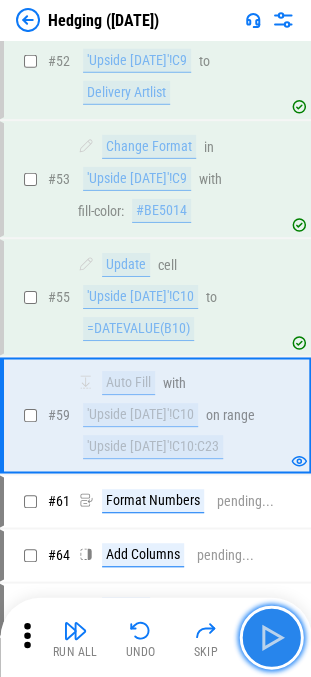 click at bounding box center (271, 637) 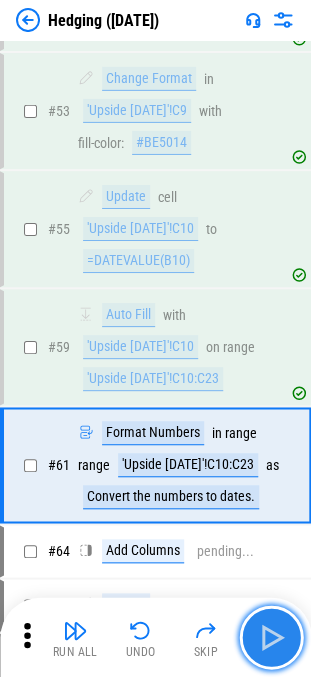 click at bounding box center (271, 637) 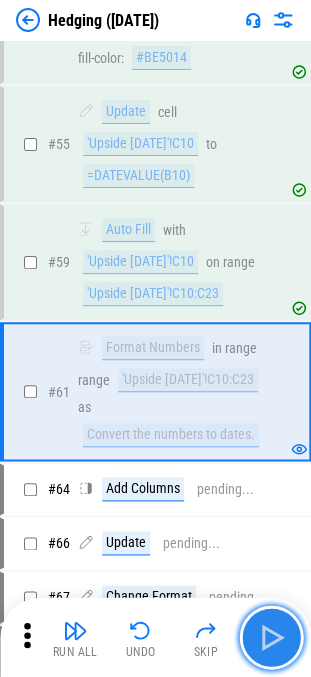 click at bounding box center [271, 637] 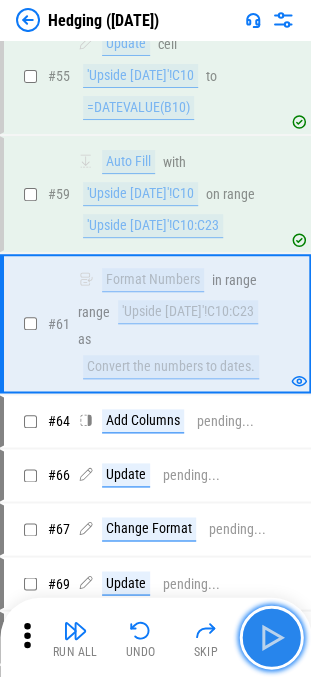 click at bounding box center (271, 637) 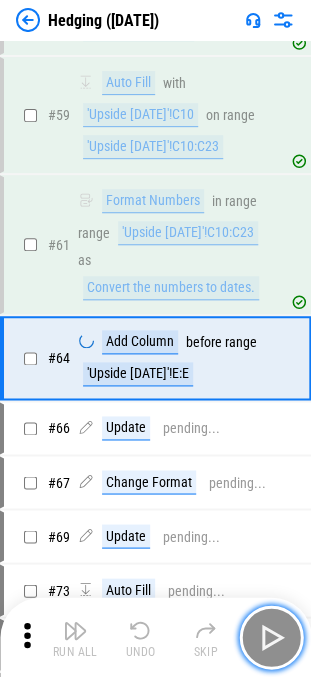 click at bounding box center [271, 637] 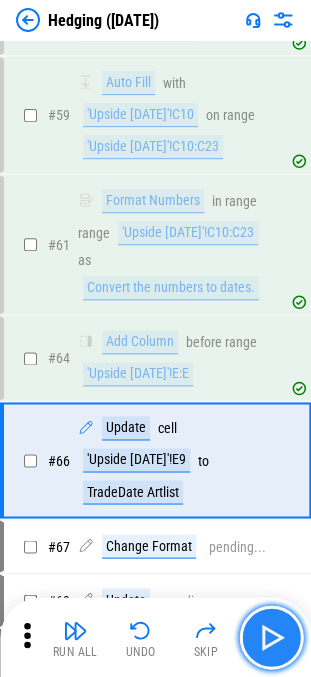 click at bounding box center (271, 637) 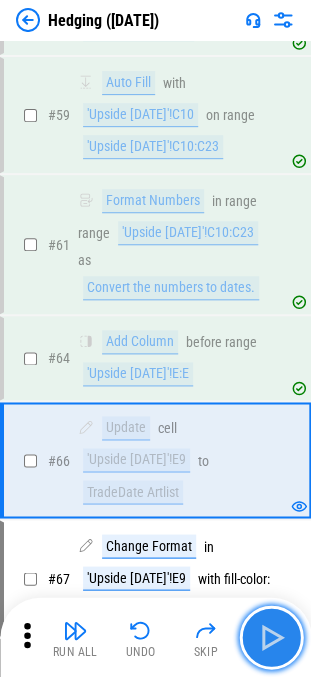 click at bounding box center [271, 637] 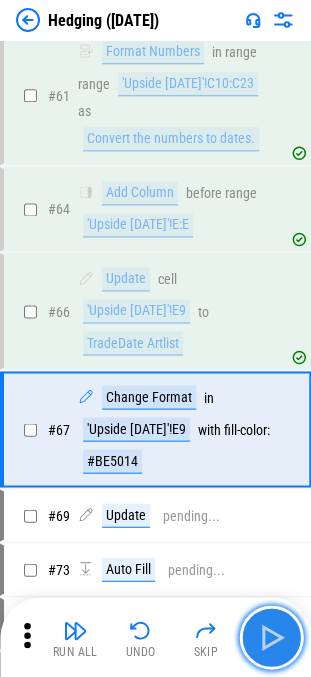 click at bounding box center [271, 637] 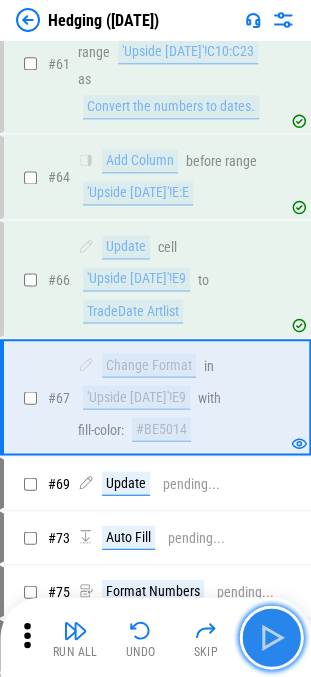 click at bounding box center [271, 637] 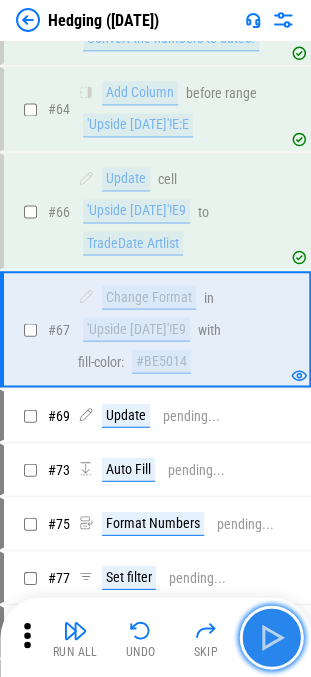click at bounding box center (271, 637) 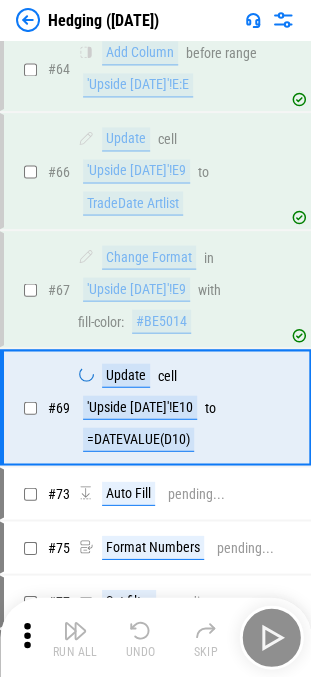 click on "Run All Undo Skip" at bounding box center [157, 637] 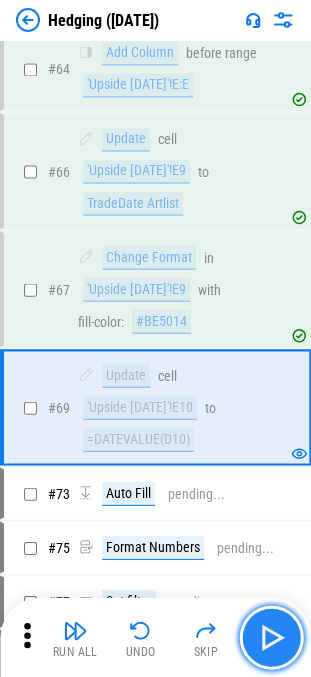 click at bounding box center [271, 637] 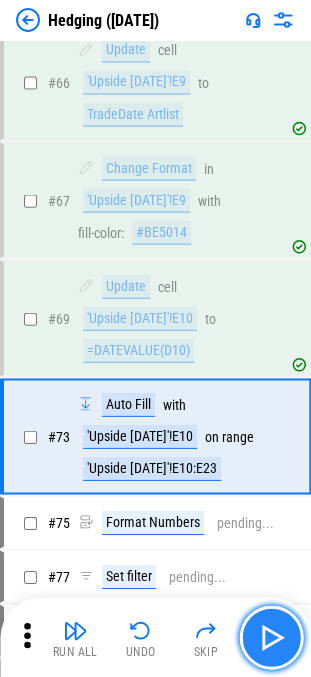 click at bounding box center (271, 637) 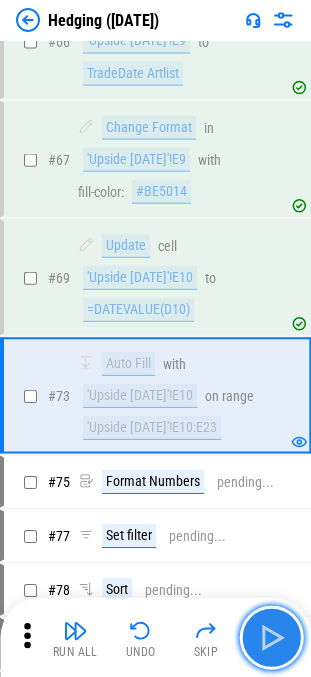 click at bounding box center (271, 637) 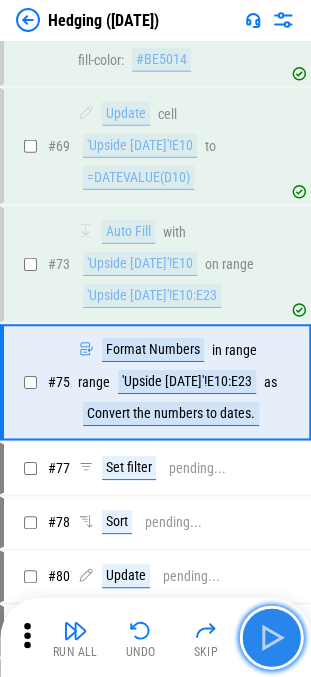 click at bounding box center [271, 637] 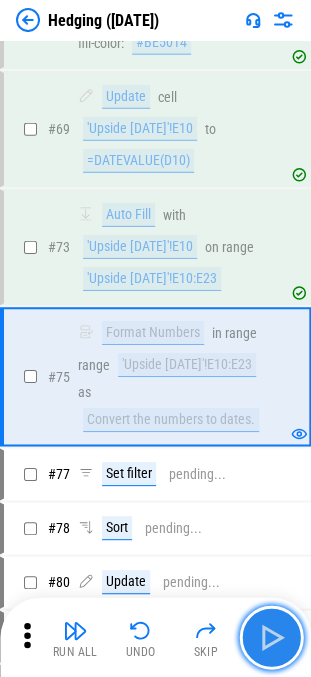 click at bounding box center (271, 637) 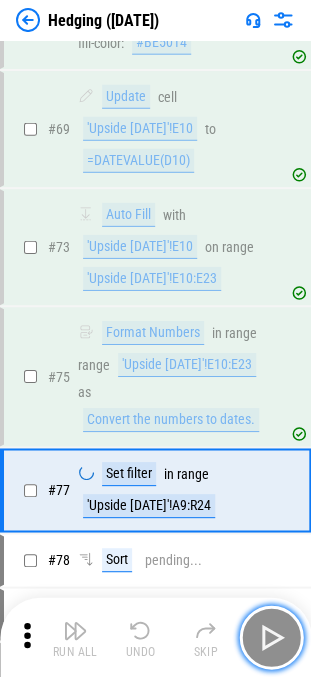 click at bounding box center [271, 637] 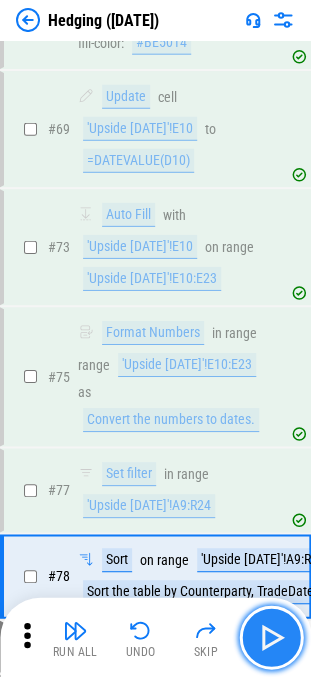 scroll, scrollTop: 2634, scrollLeft: 0, axis: vertical 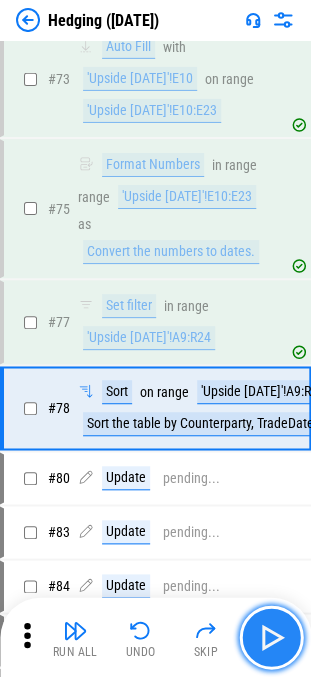 click at bounding box center [271, 637] 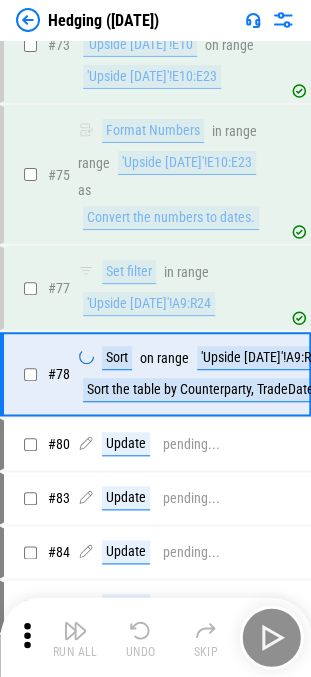 click on "Run All Undo Skip" at bounding box center (157, 637) 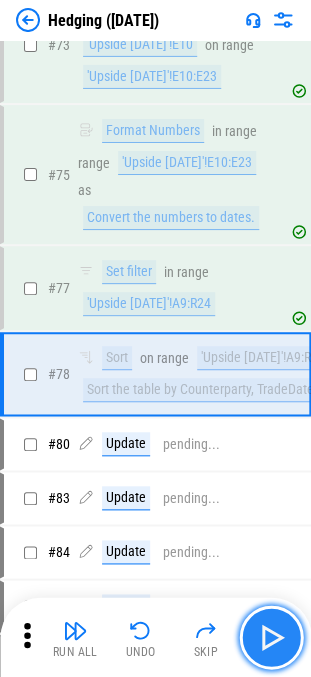 click at bounding box center [271, 637] 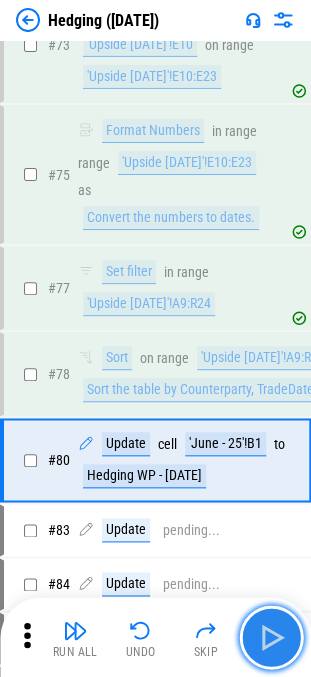 click at bounding box center [271, 637] 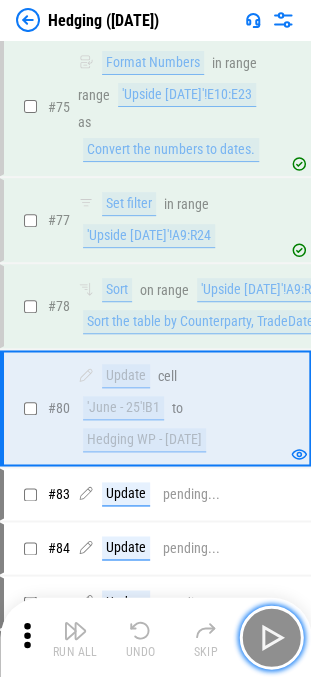 click at bounding box center (271, 637) 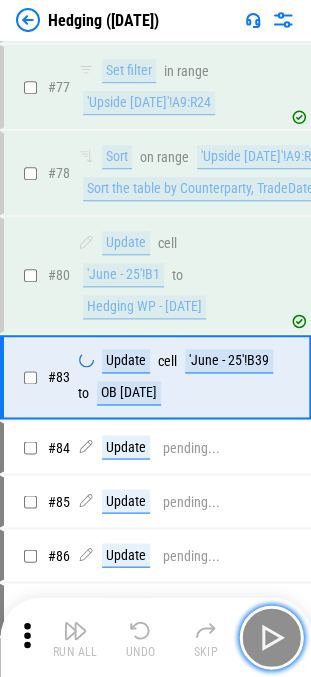 click at bounding box center (271, 637) 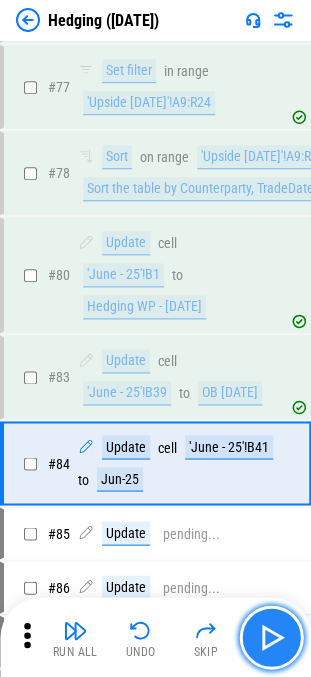 click at bounding box center [271, 637] 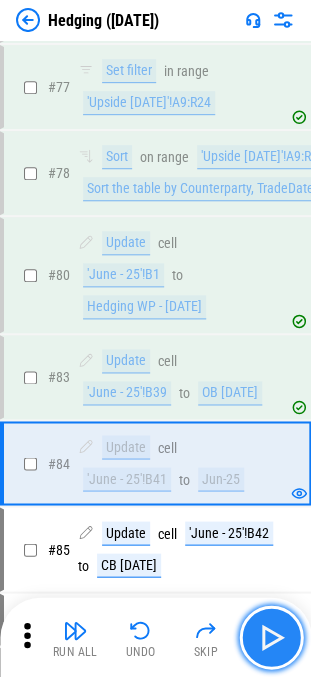 click at bounding box center [271, 637] 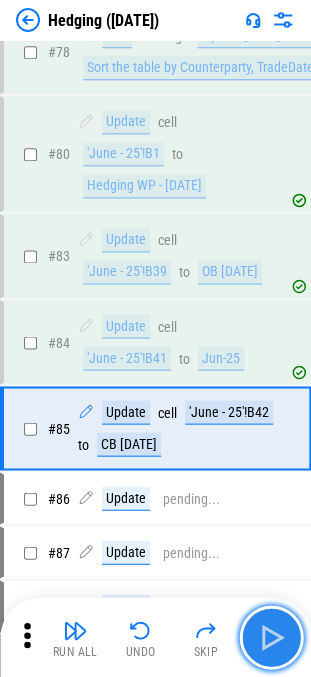 click at bounding box center (271, 637) 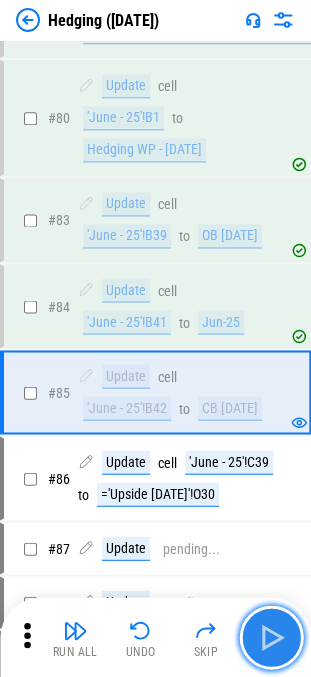 click at bounding box center (271, 637) 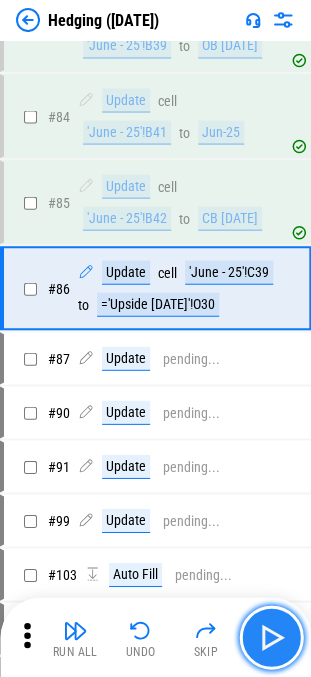 scroll, scrollTop: 3231, scrollLeft: 0, axis: vertical 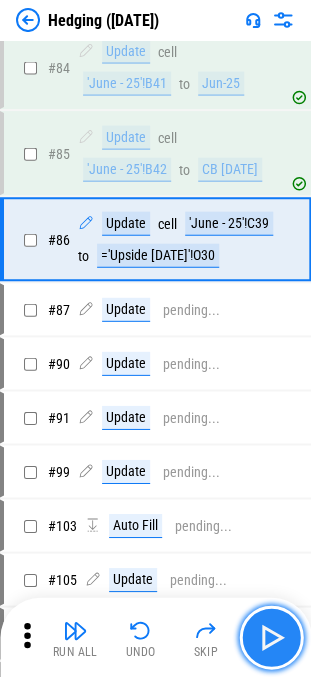 click at bounding box center (271, 637) 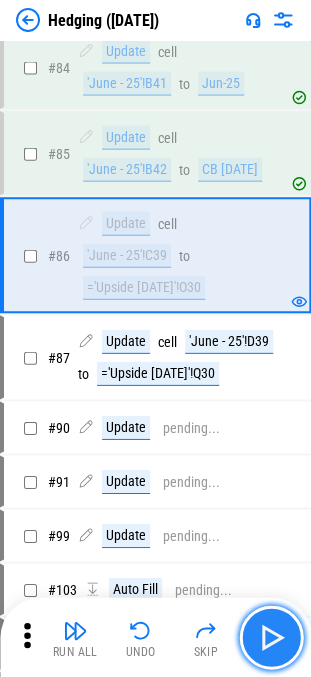 click at bounding box center (271, 637) 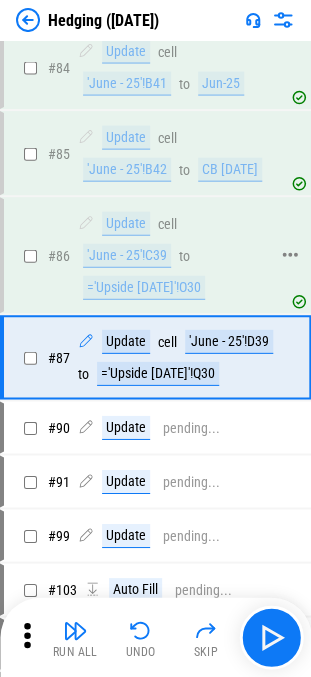 click on "Update" at bounding box center (126, 223) 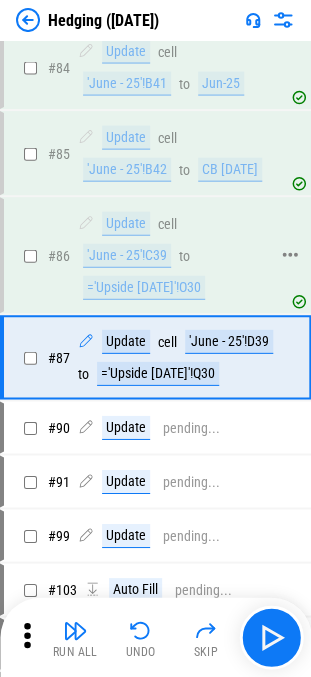 click on "='Upside 31.05.25'!O30" at bounding box center [144, 287] 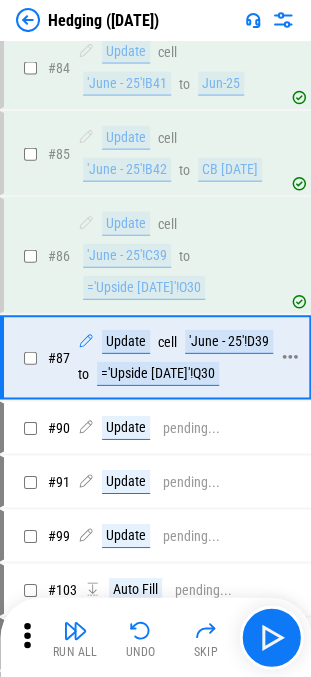 click on "Update cell 'June - 25'!D39 to ='Upside 31.05.25'!Q30" at bounding box center (181, 357) 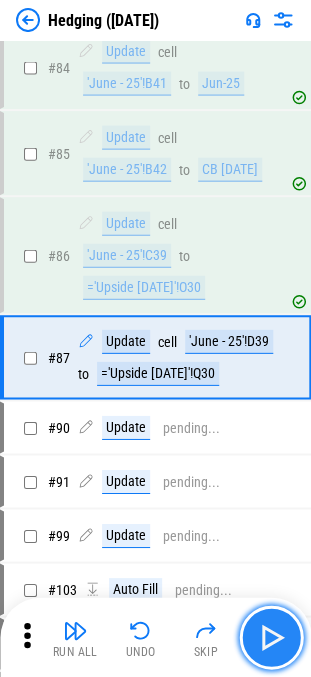 click at bounding box center (271, 637) 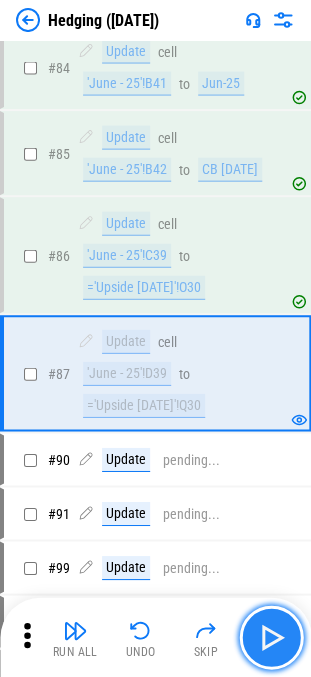 click at bounding box center (271, 637) 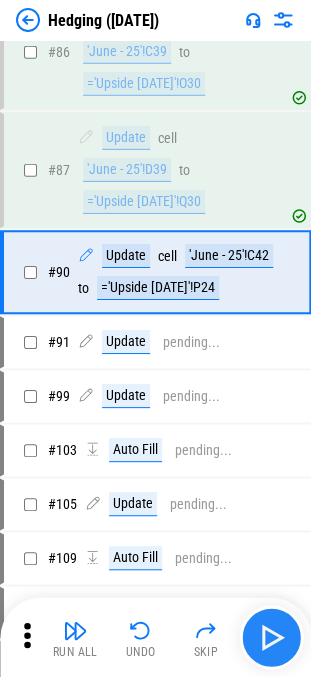 scroll, scrollTop: 3465, scrollLeft: 0, axis: vertical 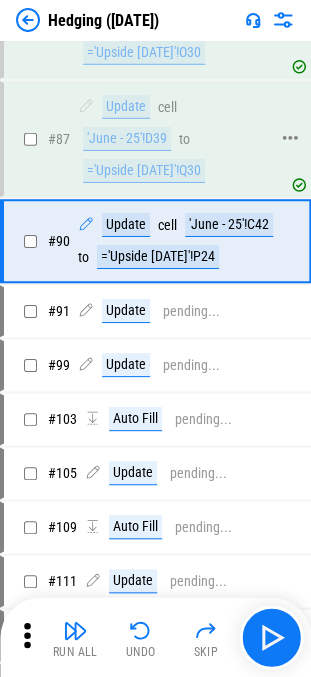 click on "# 87 Update cell 'June - 25'!D39 to ='Upside 31.05.25'!Q30" at bounding box center (146, 139) 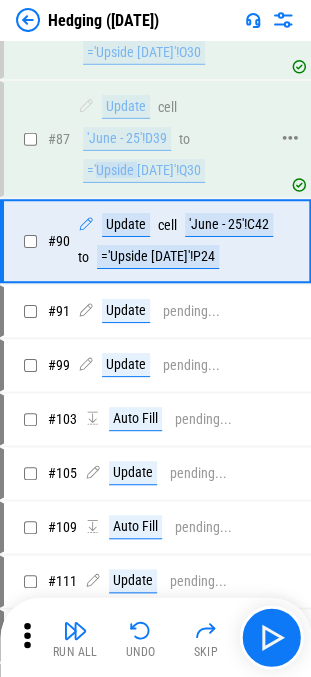 click on "='Upside 31.05.25'!Q30" at bounding box center (144, 171) 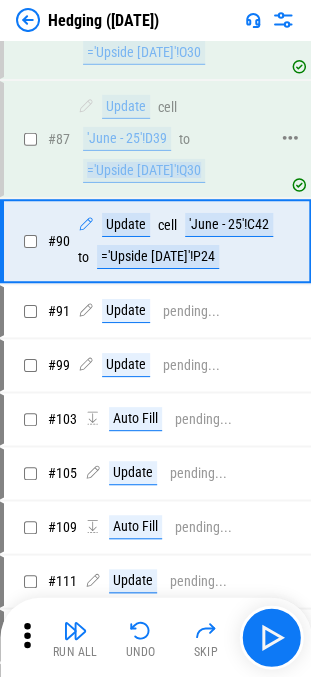 click on "='Upside 31.05.25'!Q30" at bounding box center [144, 171] 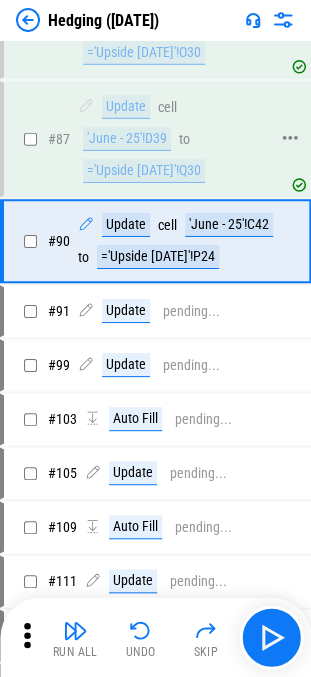 click on "'June - 25'!D39" at bounding box center (127, 139) 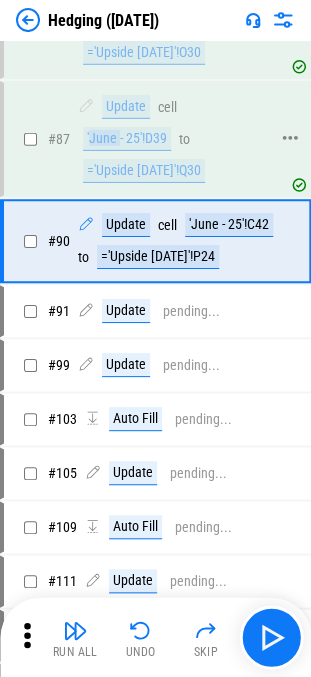 click on "'June - 25'!D39" at bounding box center [127, 139] 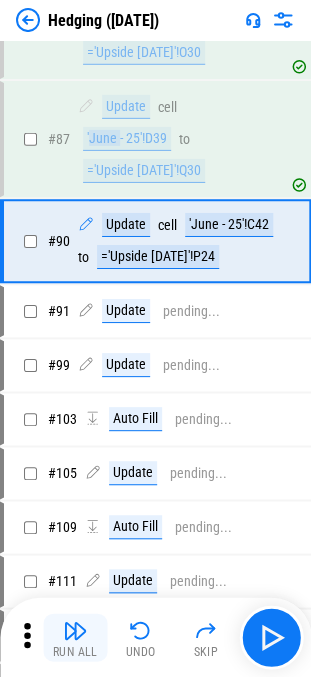 click at bounding box center (75, 630) 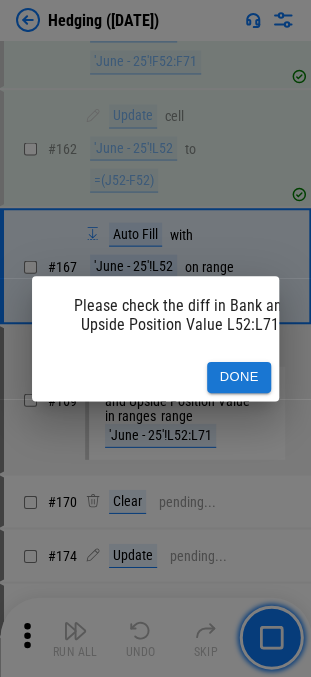 scroll, scrollTop: 5938, scrollLeft: 0, axis: vertical 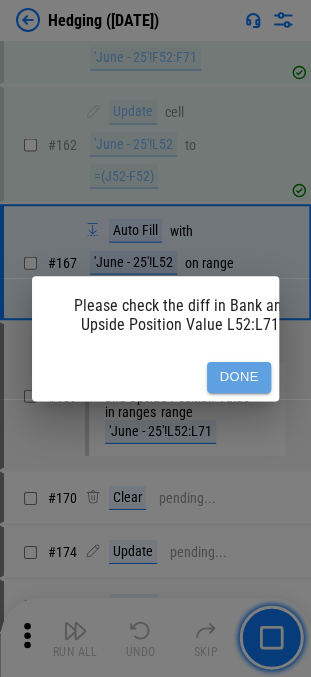 click on "Done" at bounding box center [239, 377] 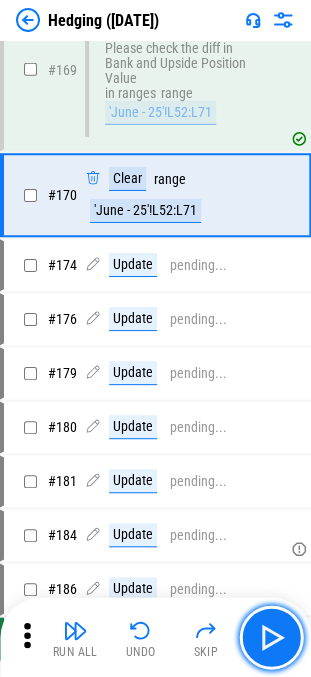 scroll, scrollTop: 6304, scrollLeft: 0, axis: vertical 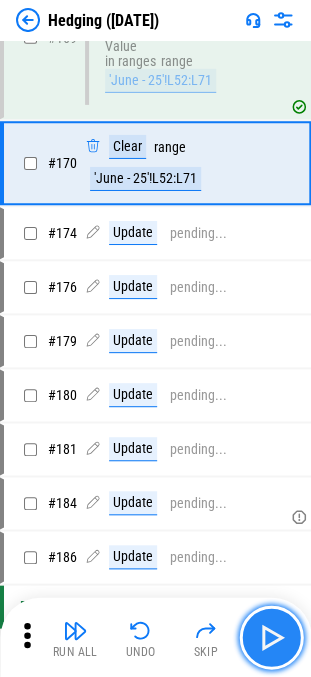 click at bounding box center (271, 637) 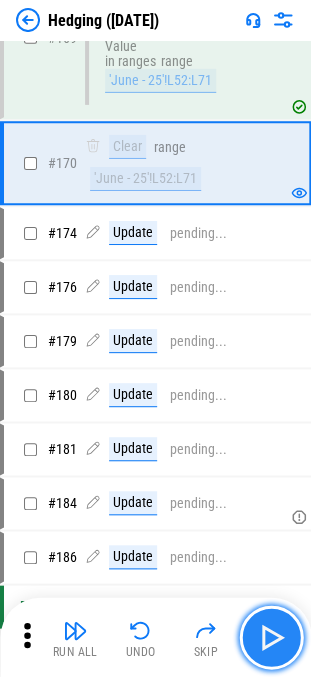 click at bounding box center [271, 637] 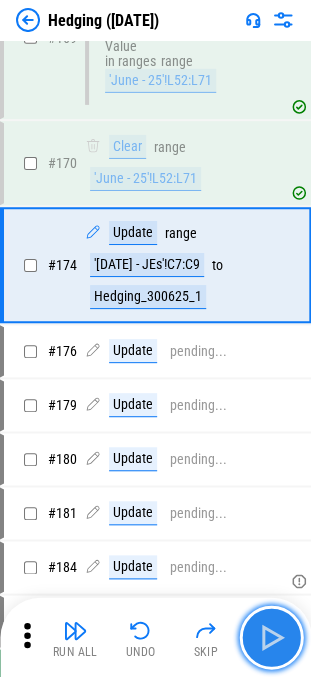 click at bounding box center [271, 637] 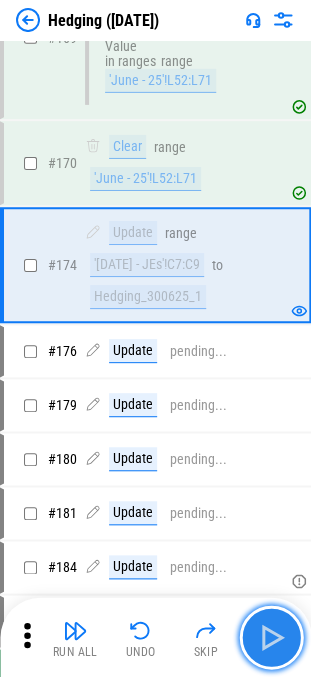 click at bounding box center (271, 637) 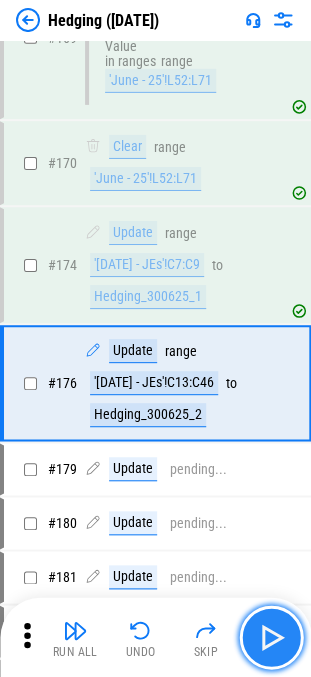 click at bounding box center (271, 637) 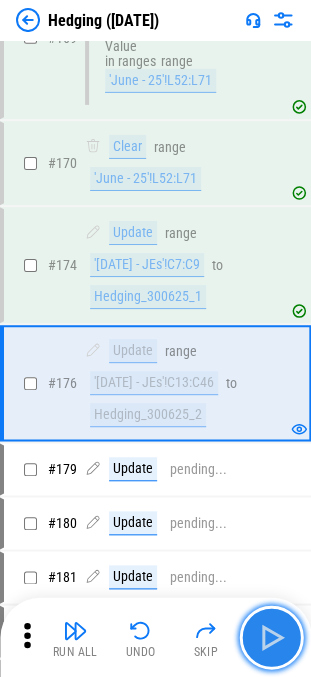 click at bounding box center (271, 637) 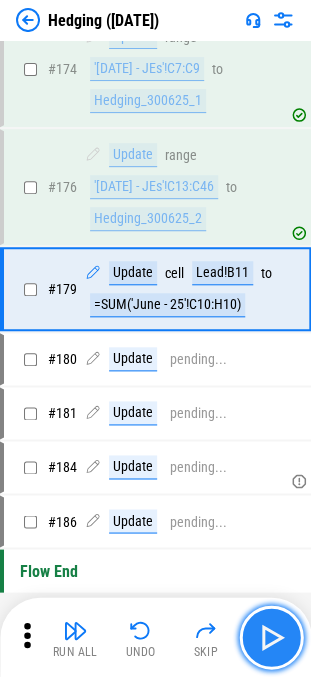 scroll, scrollTop: 6523, scrollLeft: 0, axis: vertical 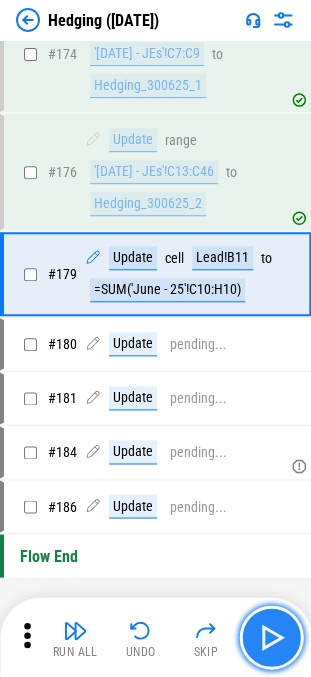 click at bounding box center [271, 637] 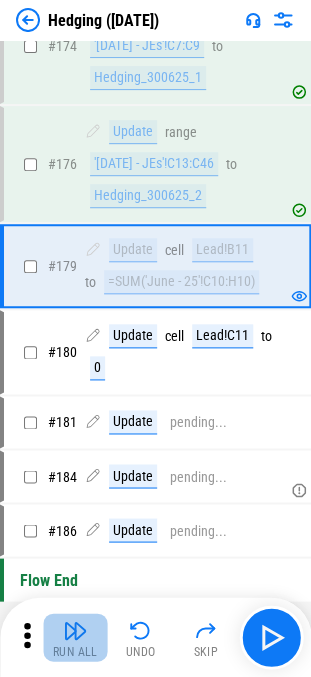 click at bounding box center (75, 630) 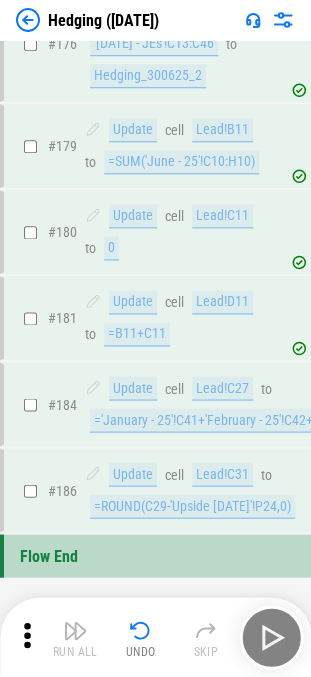 scroll, scrollTop: 6713, scrollLeft: 0, axis: vertical 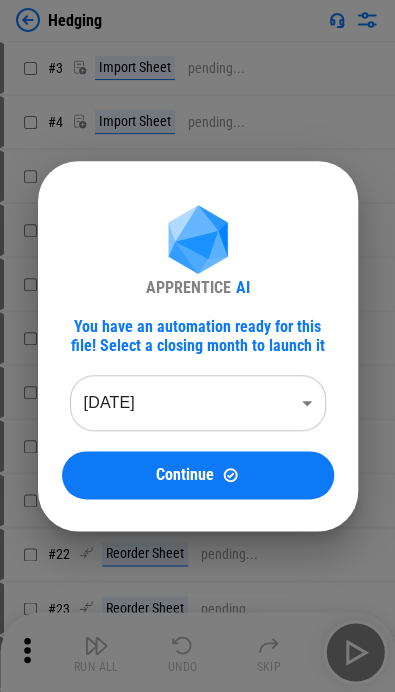 click on "Hedging  # 3 Import Sheet pending... # 4 Import Sheet pending... # 11 Duplicate Sheet pending... # 12 Duplicate Sheet pending... # 15 Rename Sheet pending... # 16 Rename Sheet pending... # 17 Rename Sheet pending... # 18 Rename Sheet pending... # 21 Reorder Sheet pending... # 22 Reorder Sheet pending... # 23 Reorder Sheet pending... # 24 Reorder Sheet pending... # 45 Set filter pending... # 46 Sort pending... # 50 Add Columns pending... # 52 Update pending... # 53 Change Format pending... # 55 Update pending... # 59 Auto Fill pending... # 61 Format Numbers pending... # 64 Add Columns pending... # 66 Update pending... # 67 Change Format pending... # 69 Update pending... # 73 Auto Fill pending... # 75 Format Numbers pending... # 77 Set filter pending... # 78 Sort pending... # 80 Update pending... # 83 Update pending... # 84 Update pending... # 85 Update pending... # 86 Update pending... # 87 Update pending... # 90 Update pending... # 91 Update pending... # 99 Update pending... # 103 Auto Fill # 105 # #" at bounding box center (197, 346) 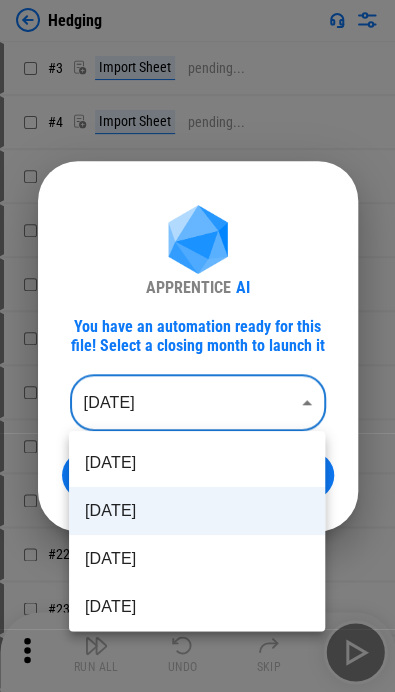 click on "[DATE]" at bounding box center [197, 511] 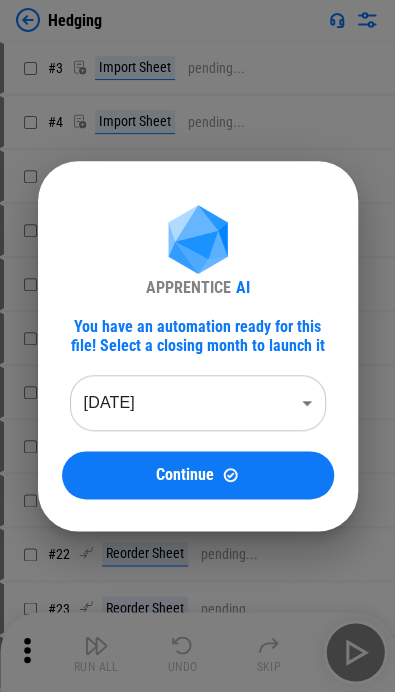 click on "Continue" at bounding box center (198, 474) 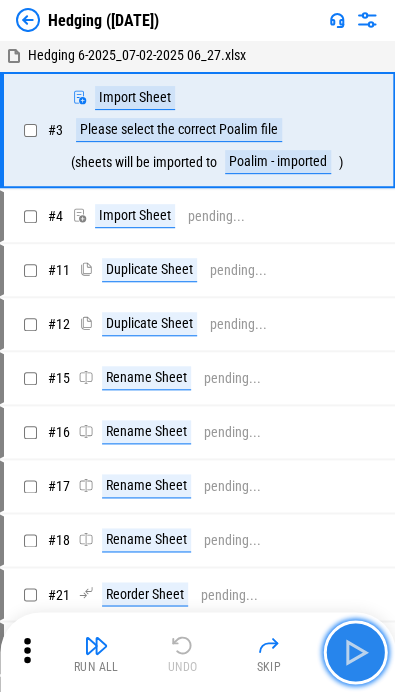 click at bounding box center (355, 652) 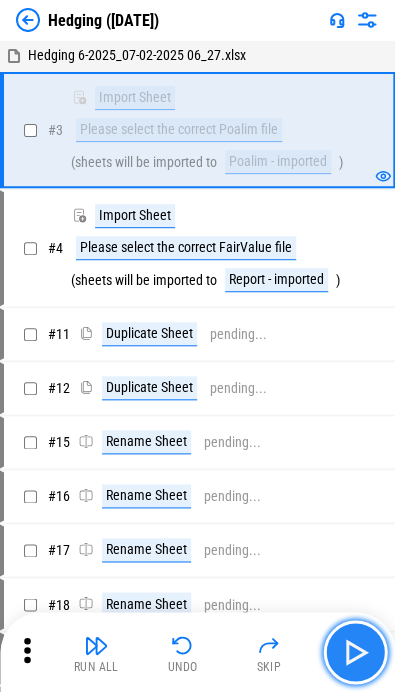 click at bounding box center (355, 652) 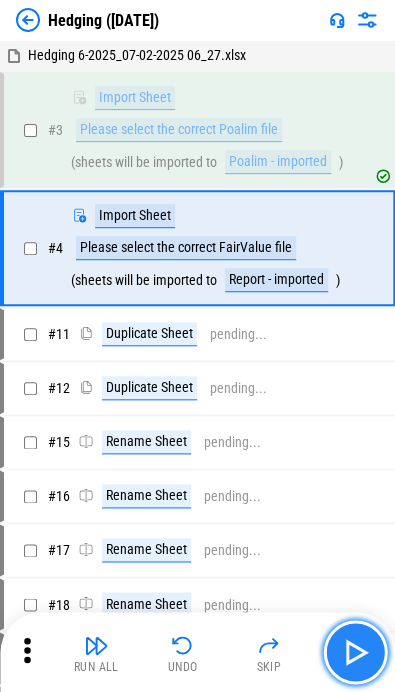 click at bounding box center [355, 652] 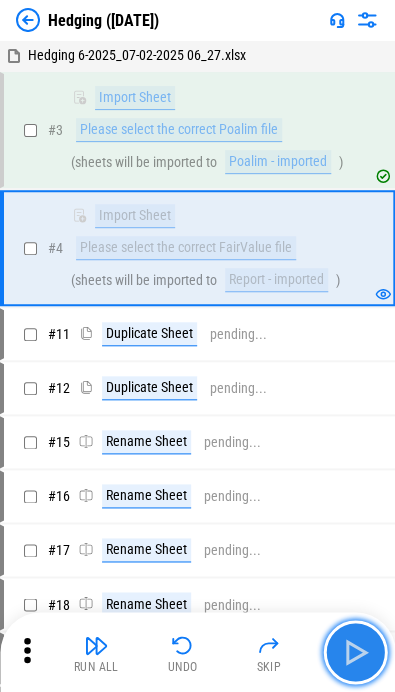 click at bounding box center (355, 652) 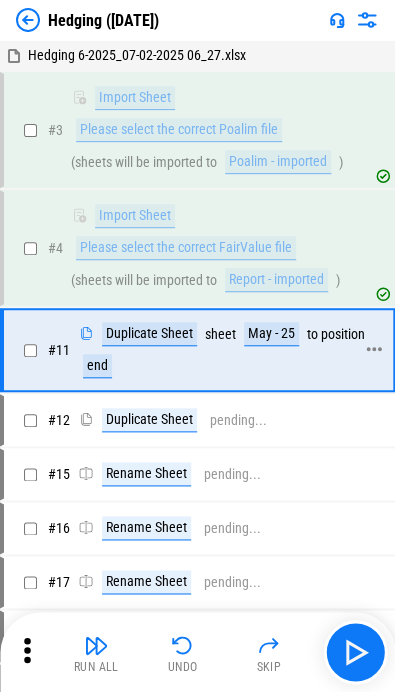 click on "May - 25" at bounding box center [271, 334] 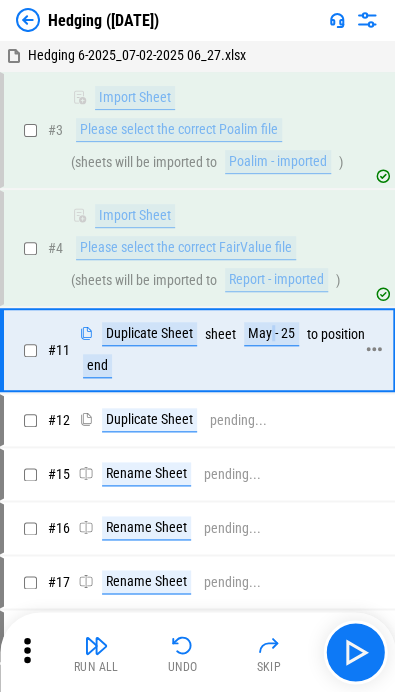 click on "May - 25" at bounding box center (271, 334) 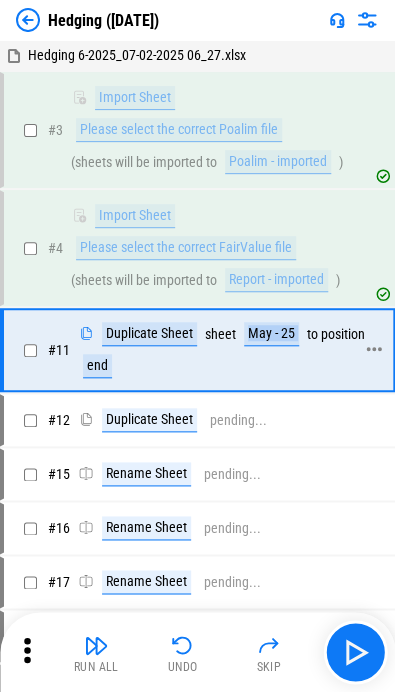 click on "May - 25" at bounding box center [271, 334] 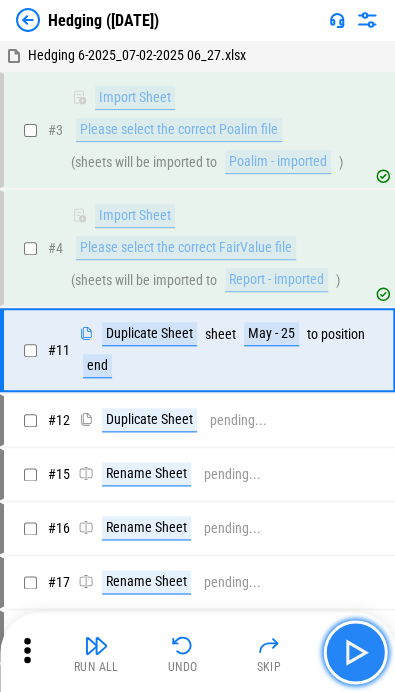 click at bounding box center (355, 652) 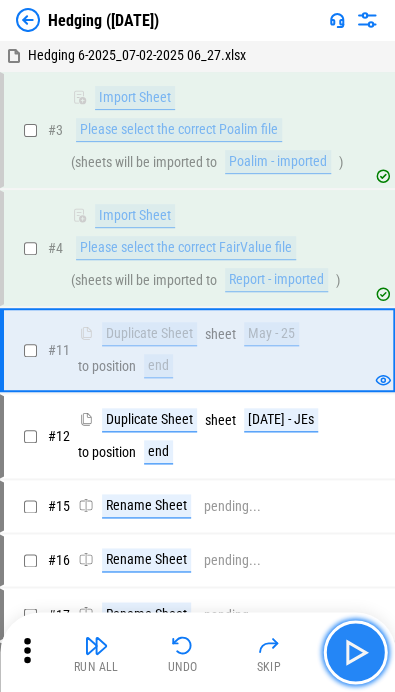 click at bounding box center (355, 652) 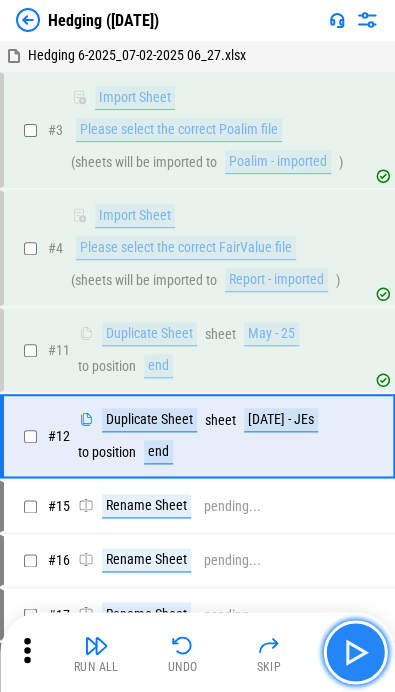 click at bounding box center [355, 652] 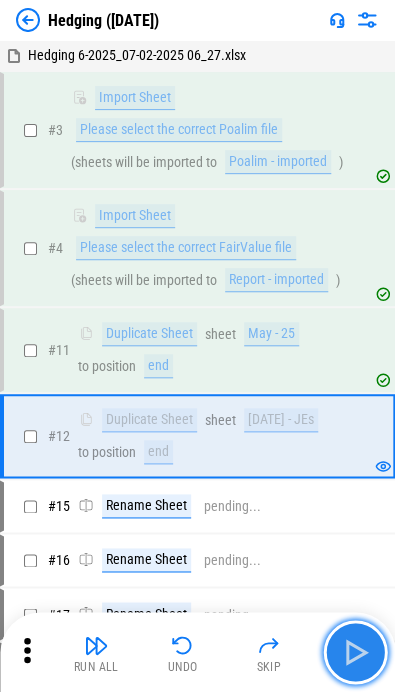 click at bounding box center (355, 652) 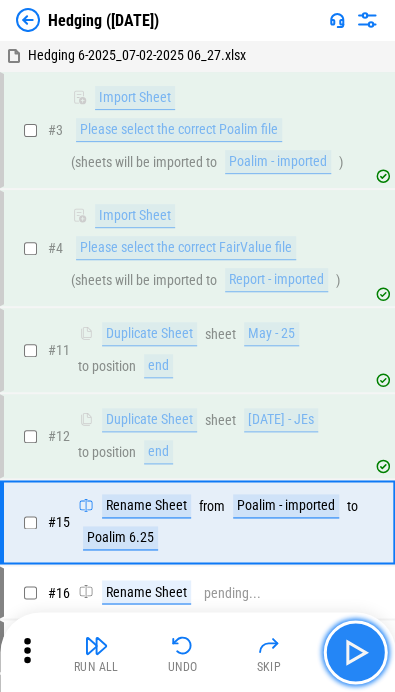 click at bounding box center [355, 652] 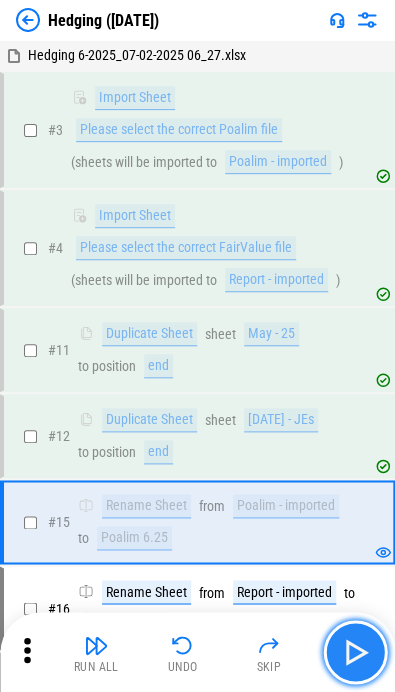 click at bounding box center [355, 652] 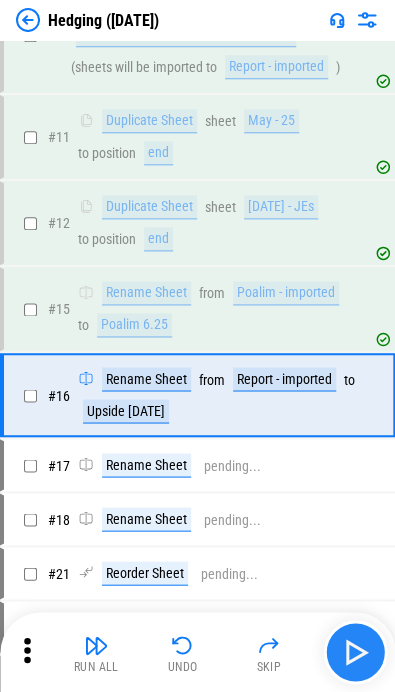scroll, scrollTop: 258, scrollLeft: 0, axis: vertical 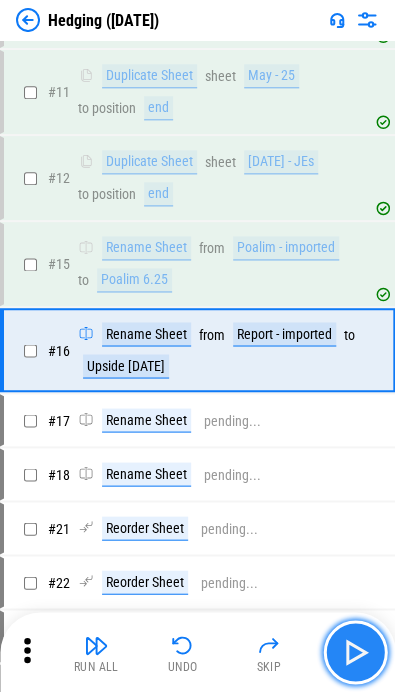 click at bounding box center (355, 652) 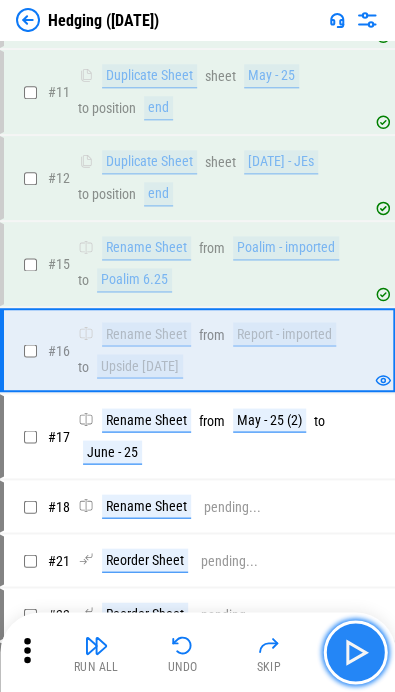 click at bounding box center [355, 652] 